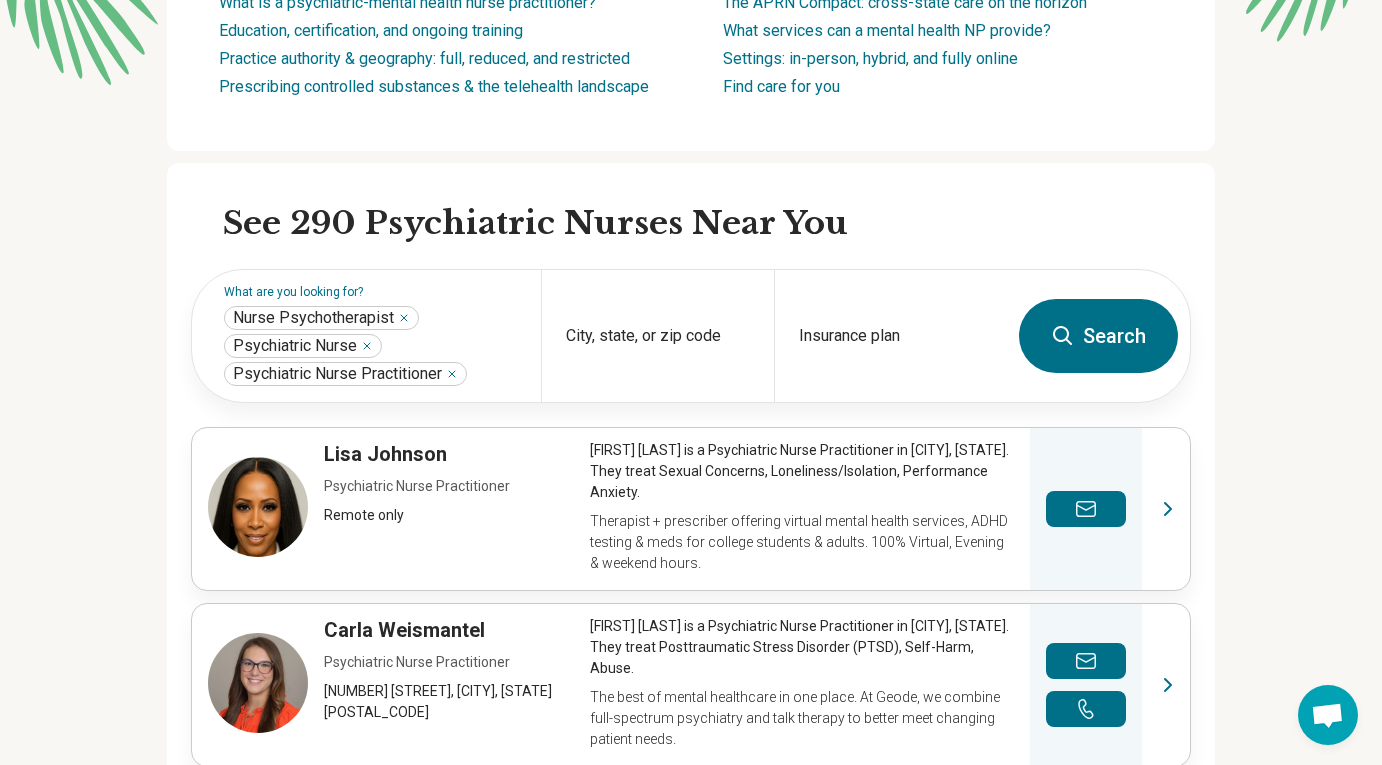 scroll, scrollTop: 442, scrollLeft: 0, axis: vertical 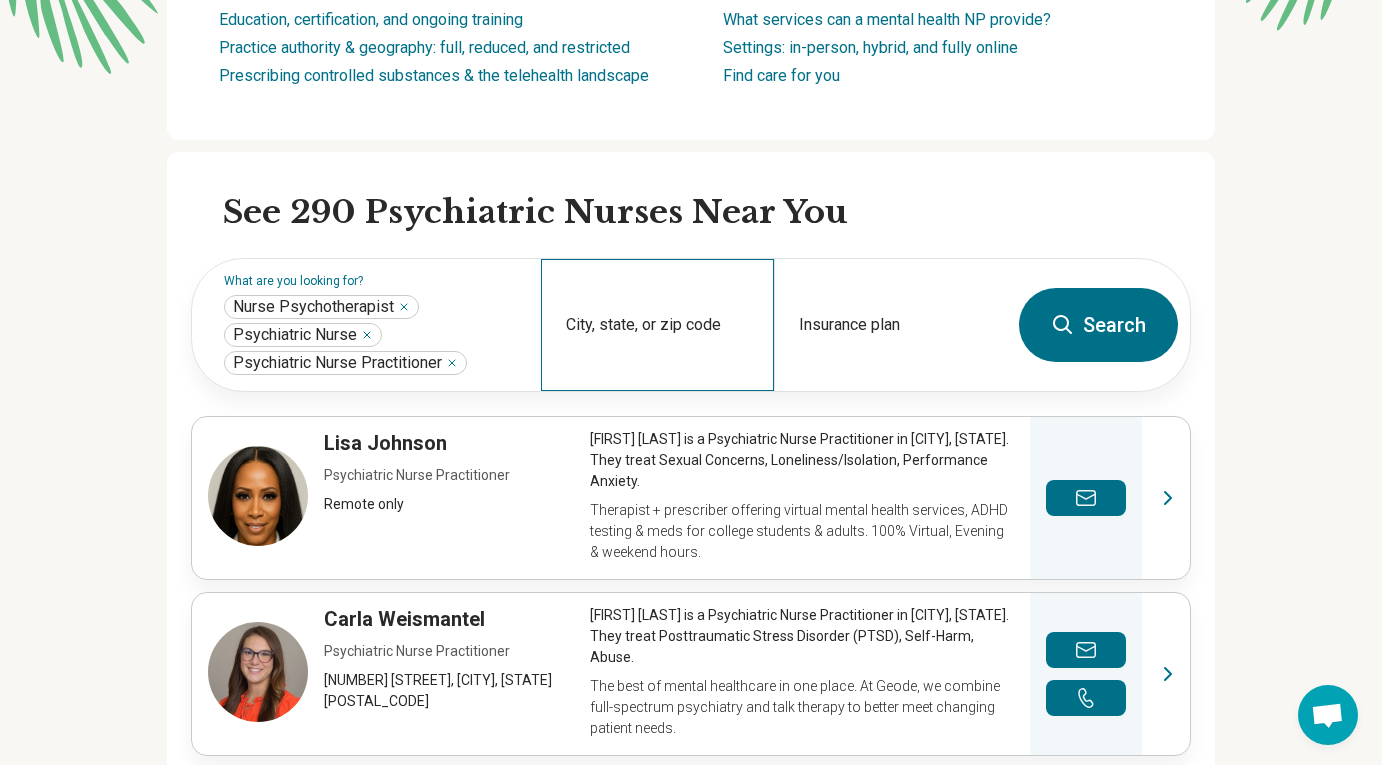 click on "City, state, or zip code" at bounding box center (657, 325) 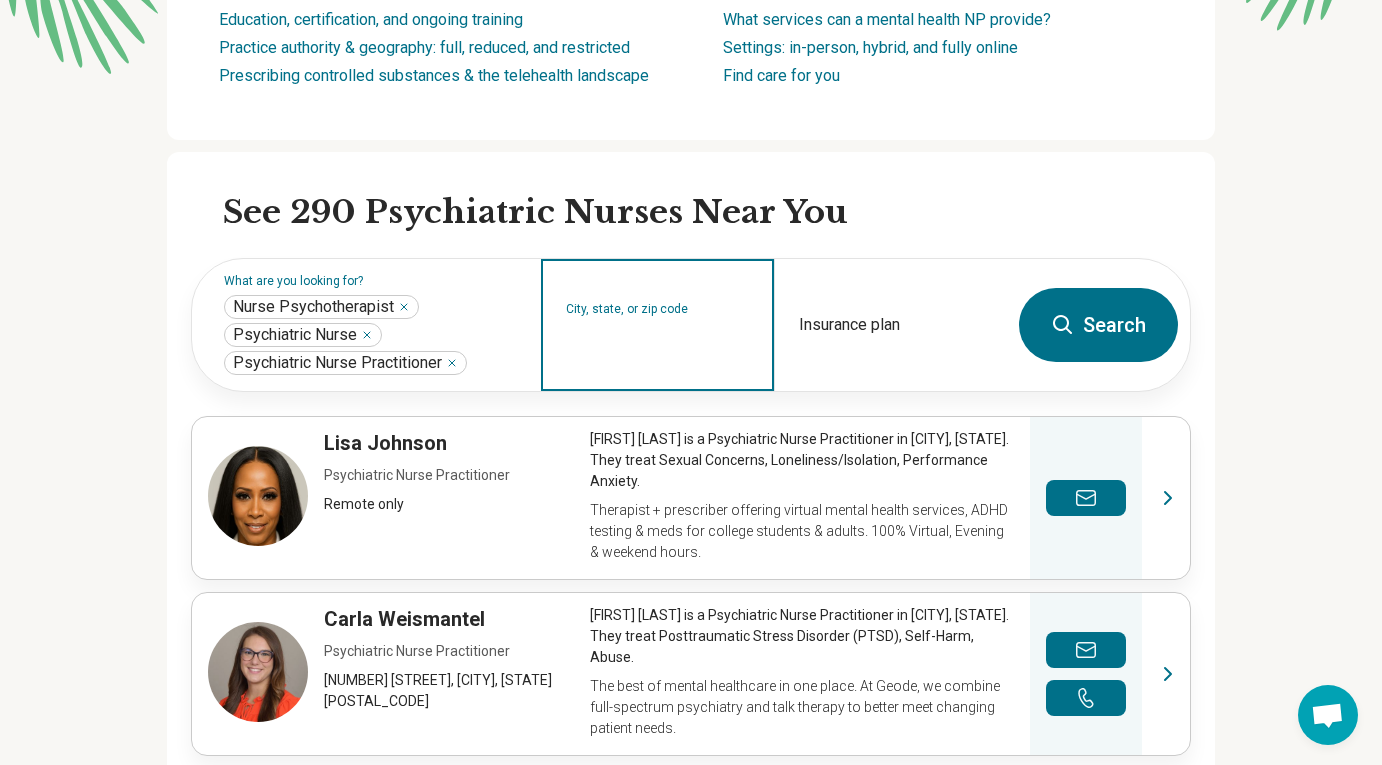 type on "*****" 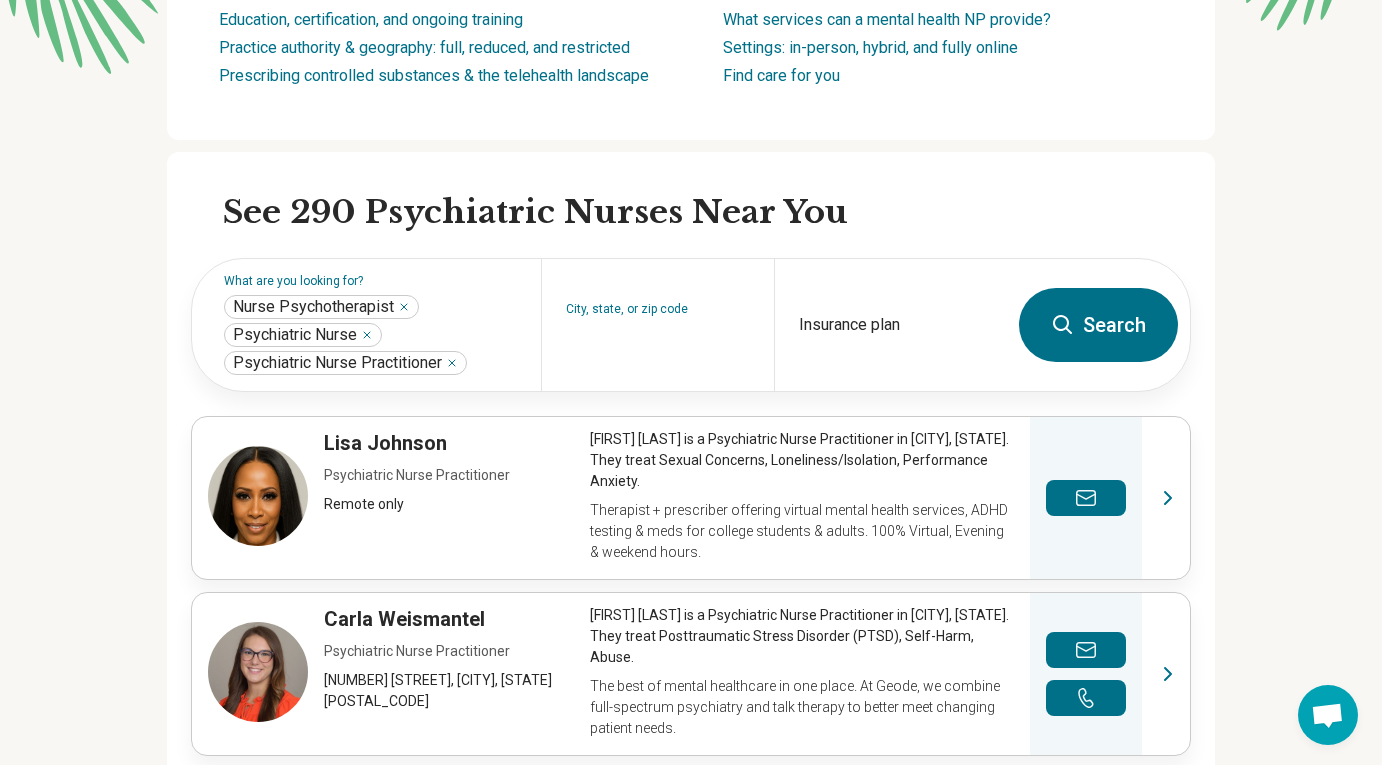 click on "Search" at bounding box center [1098, 325] 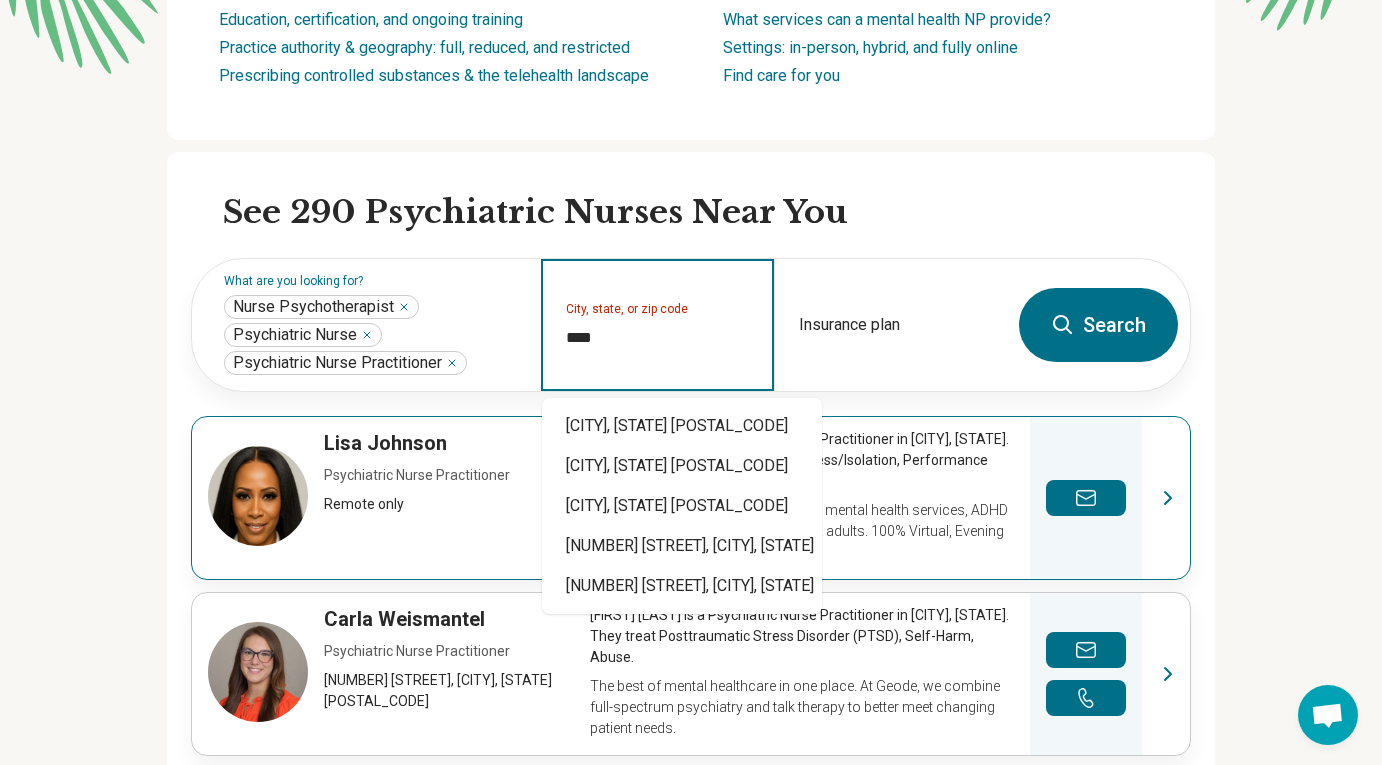 type on "*****" 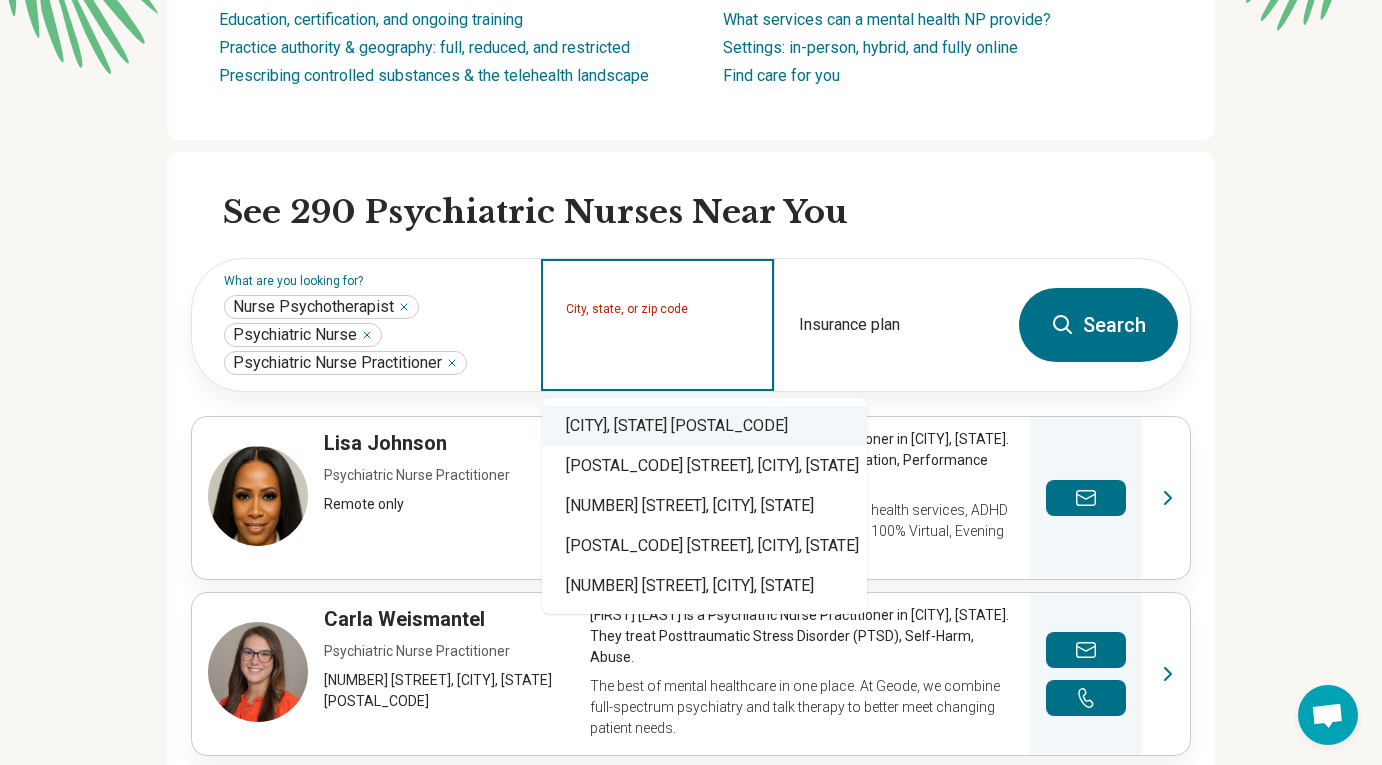 type on "*****" 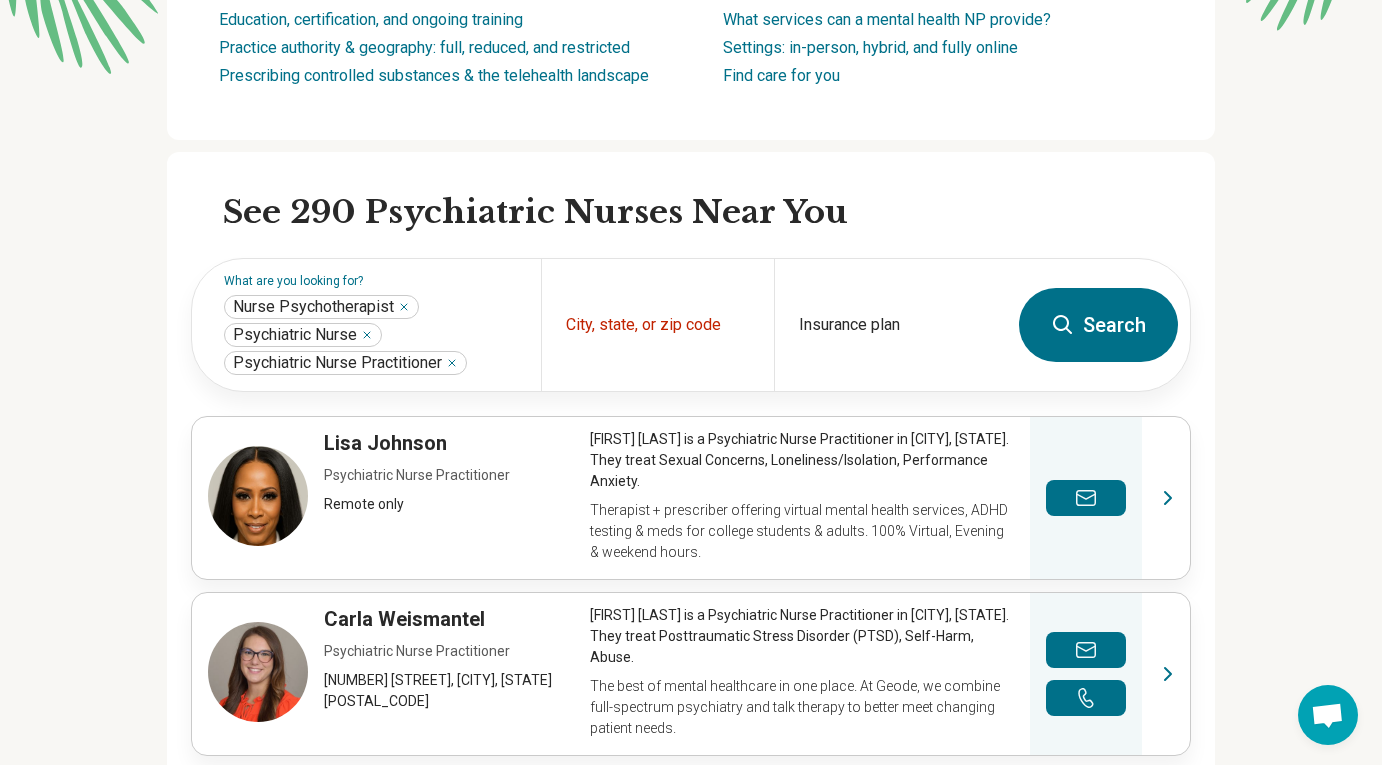 click on "Search" at bounding box center (1098, 325) 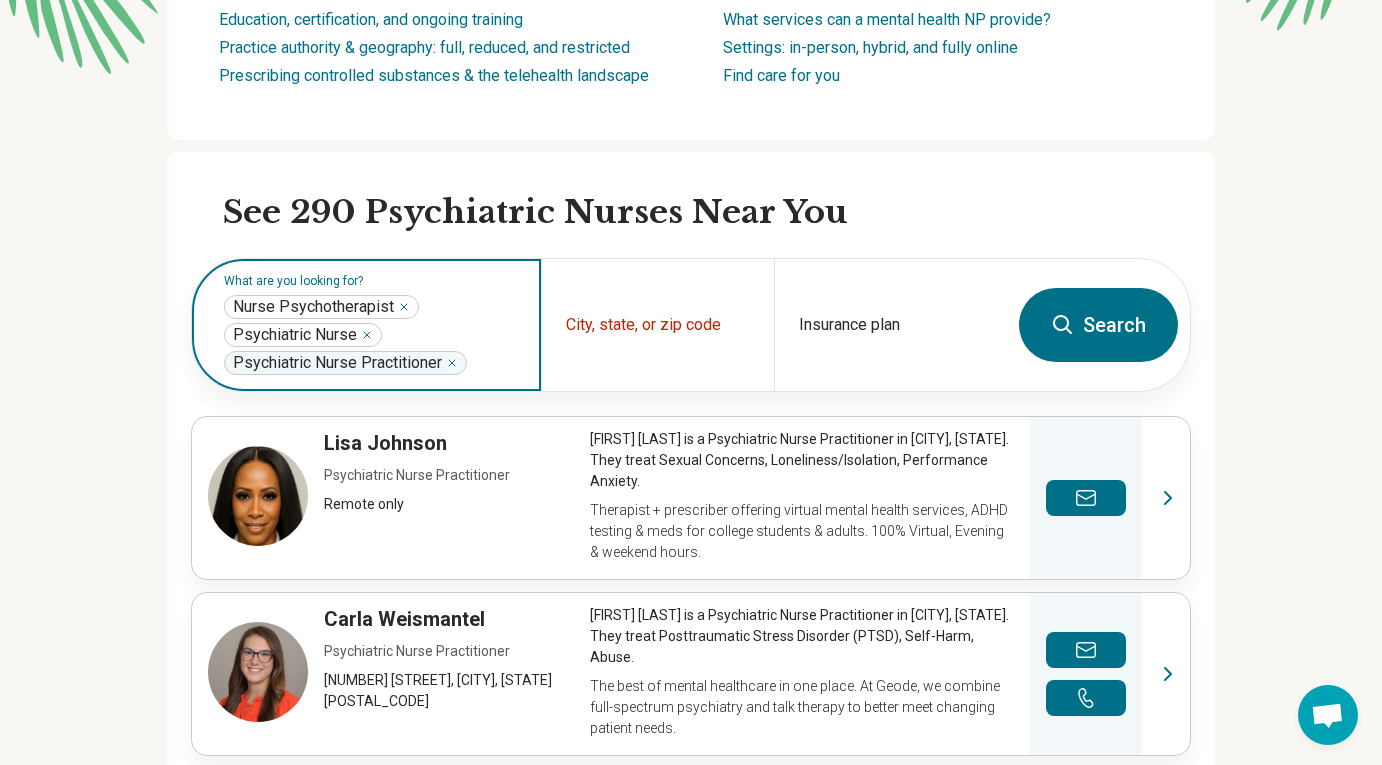 click on "Psychiatric Nurse Practitioner" at bounding box center [337, 363] 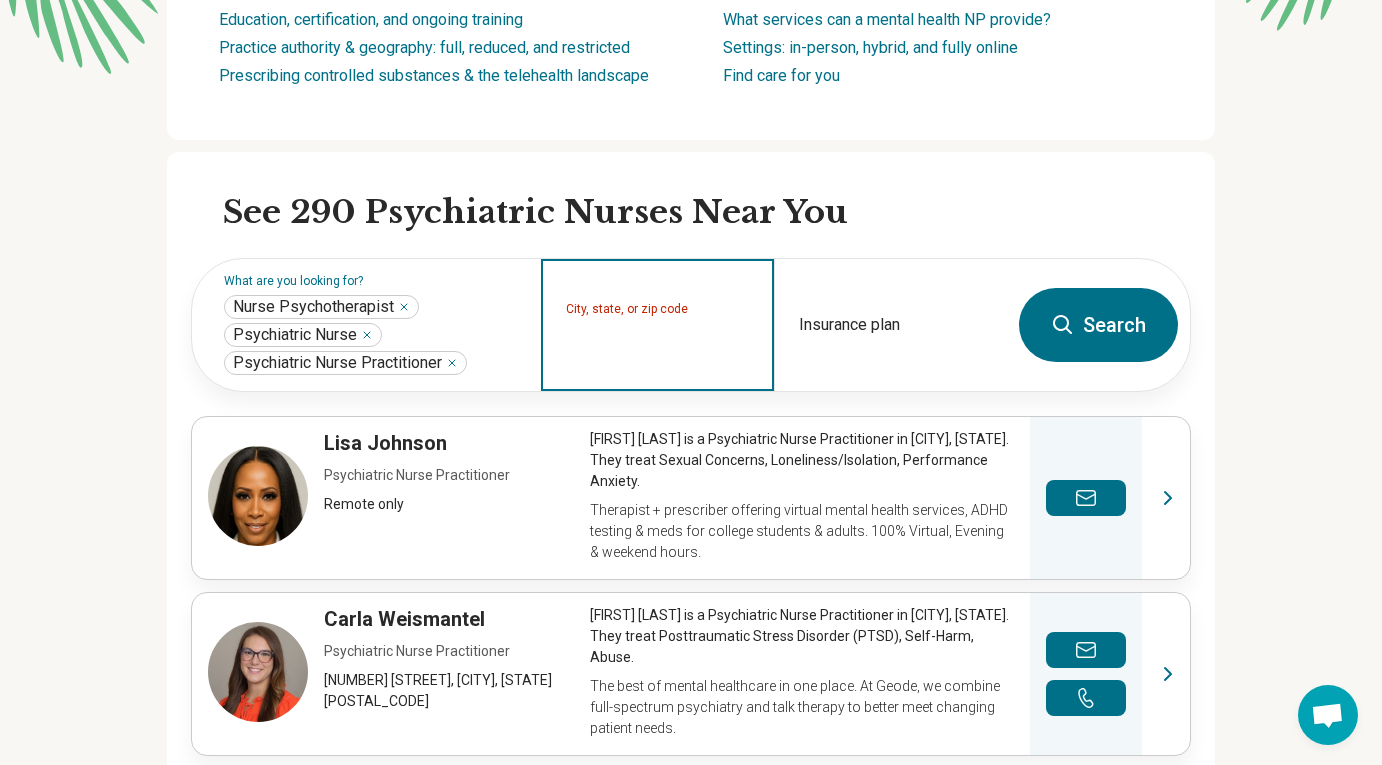 click on "City, state, or zip code" at bounding box center (658, 338) 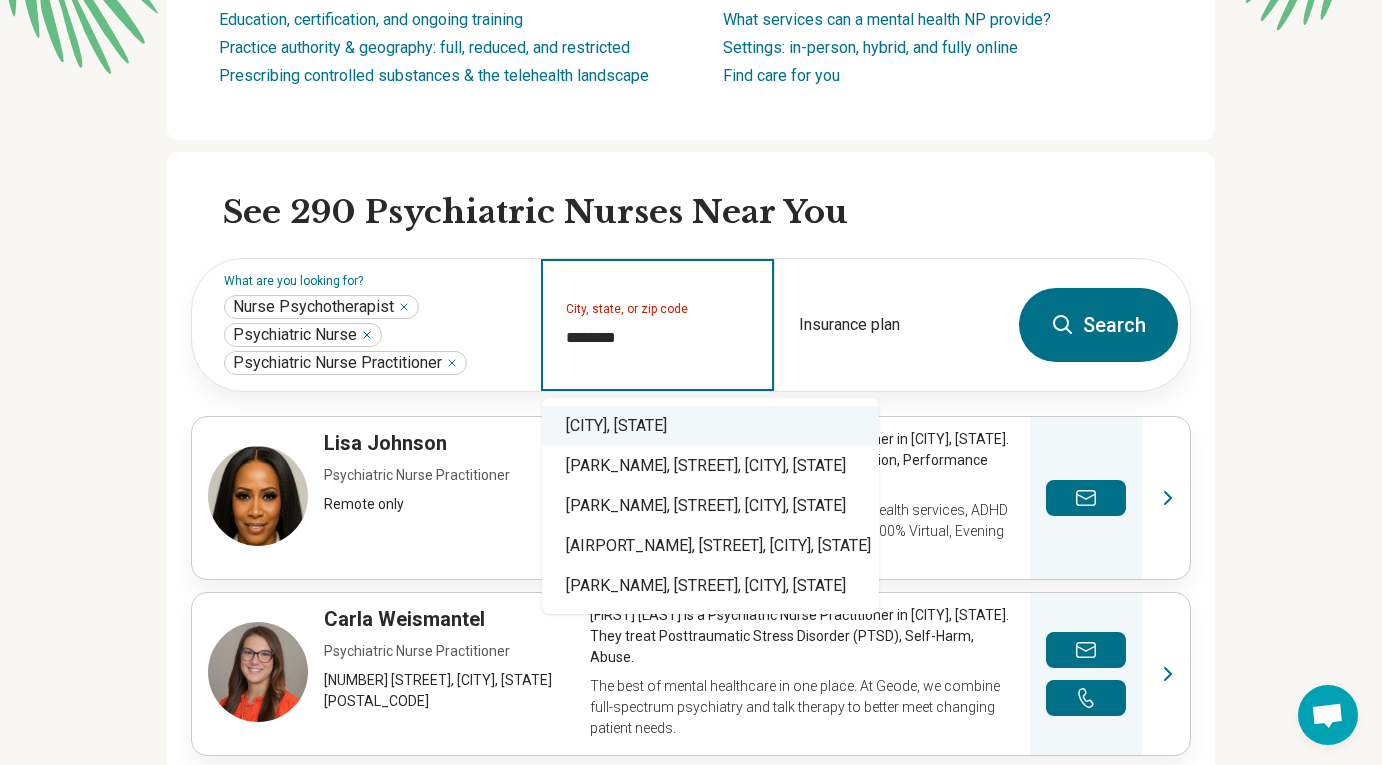 click on "[CITY], [STATE]" at bounding box center [710, 426] 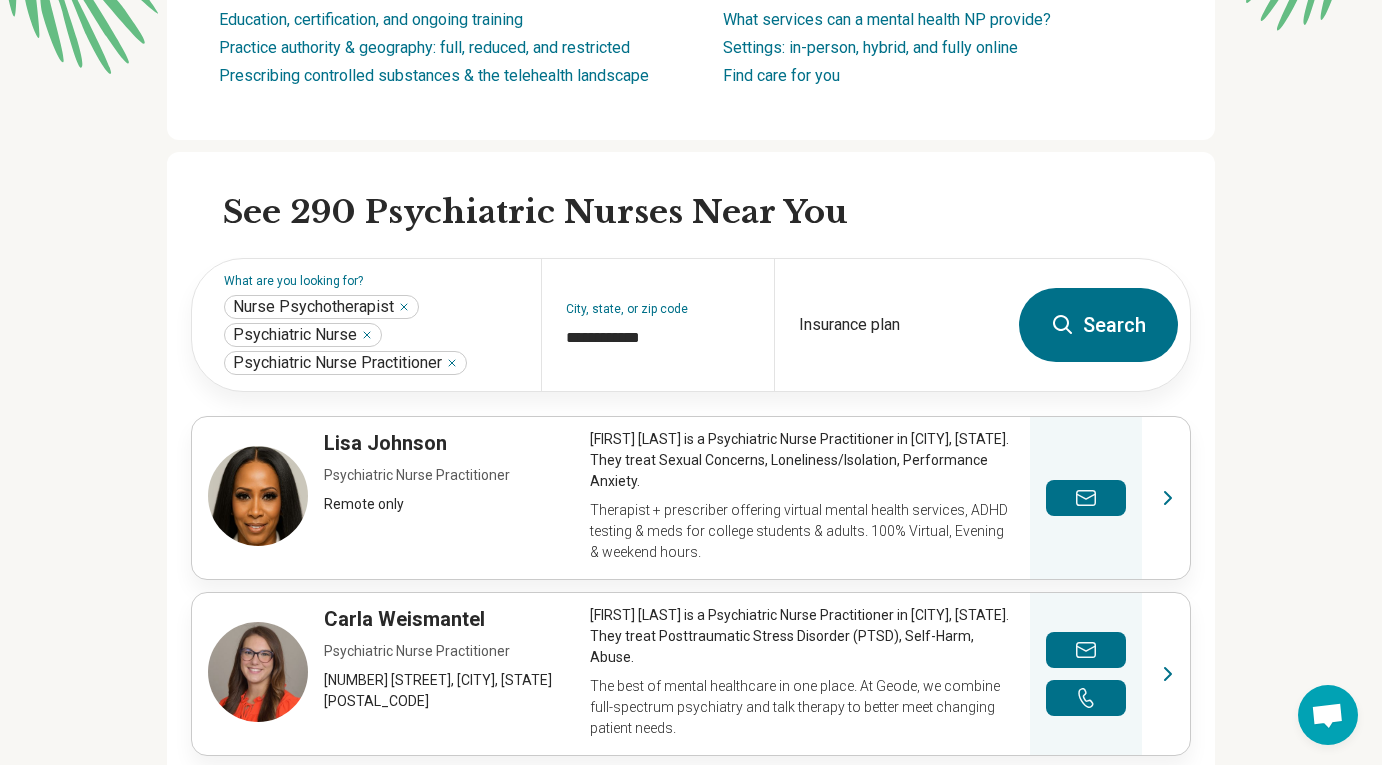 click on "Search" at bounding box center [1098, 325] 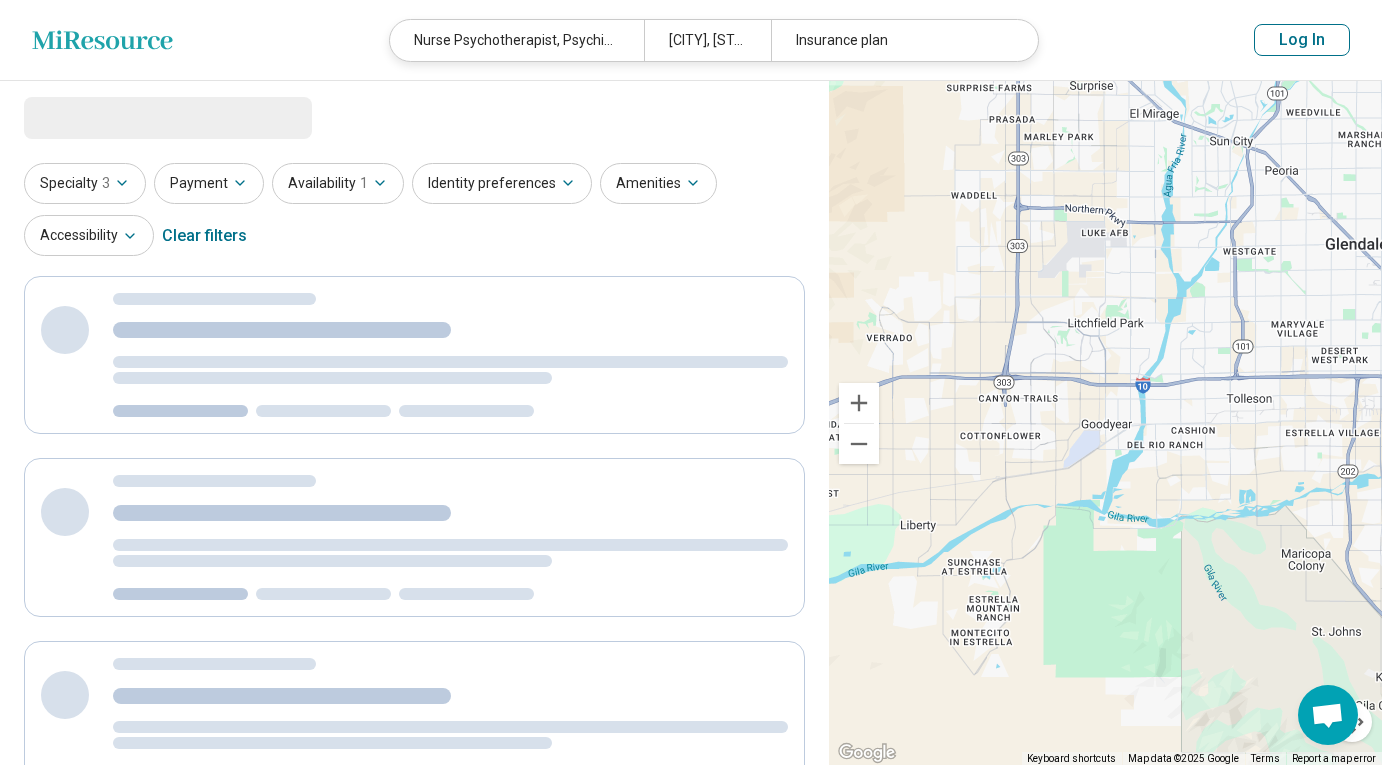 select on "***" 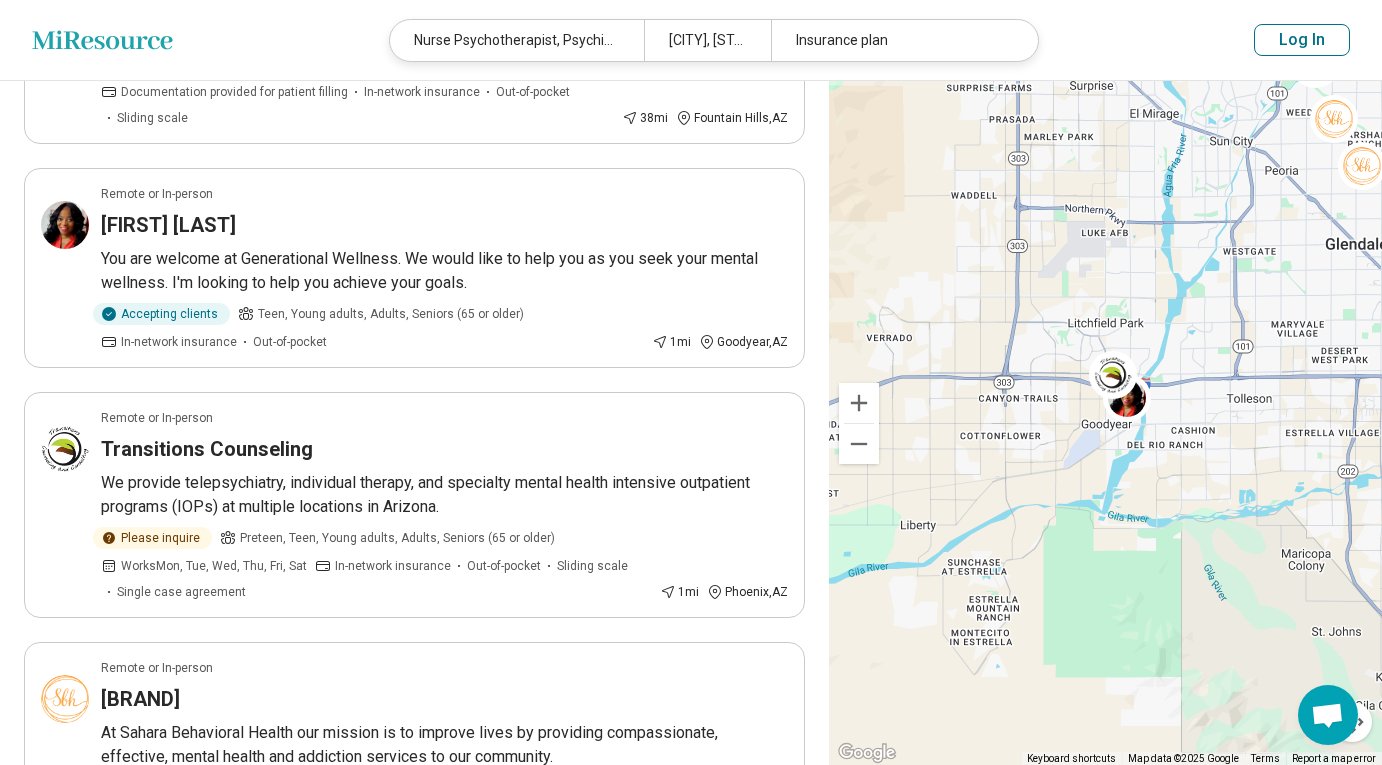 scroll, scrollTop: 1037, scrollLeft: 0, axis: vertical 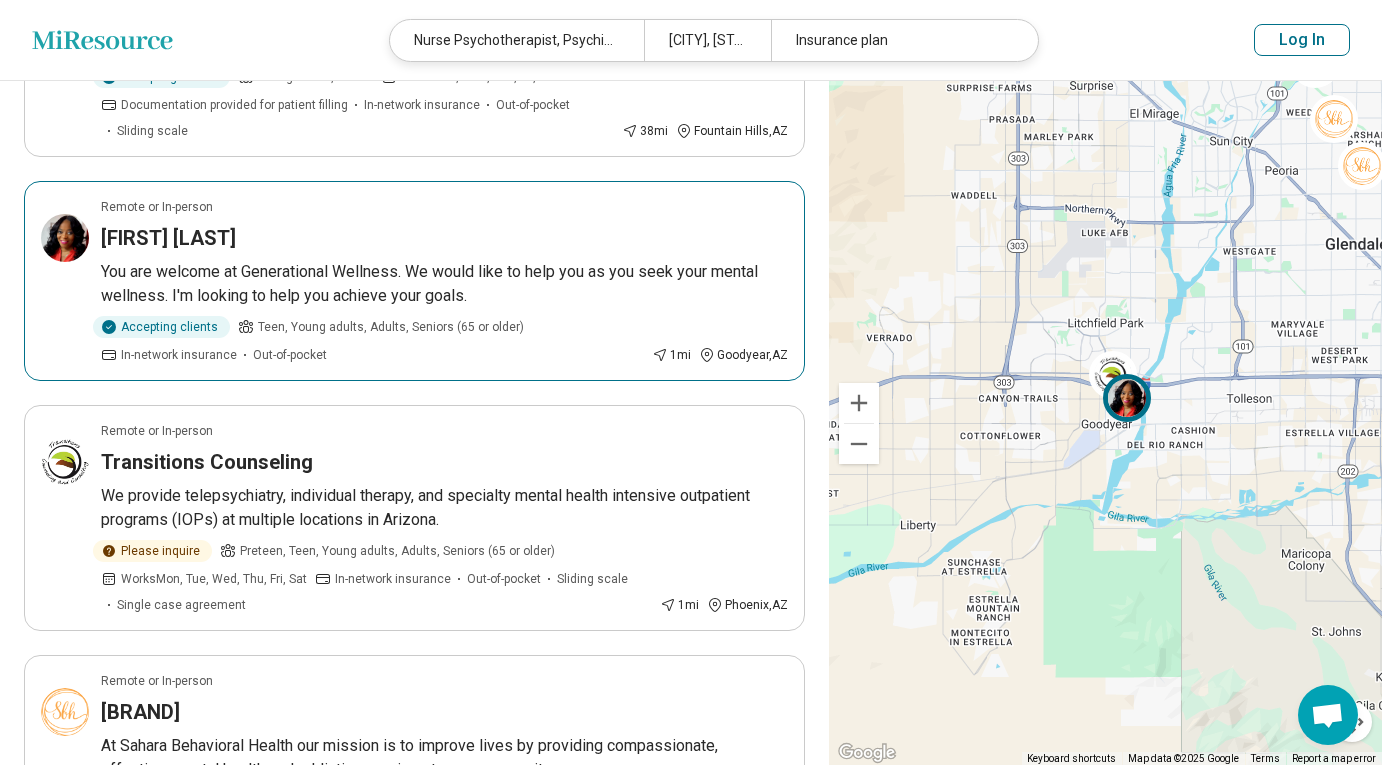click on "[FIRST] [LAST]" at bounding box center [168, 238] 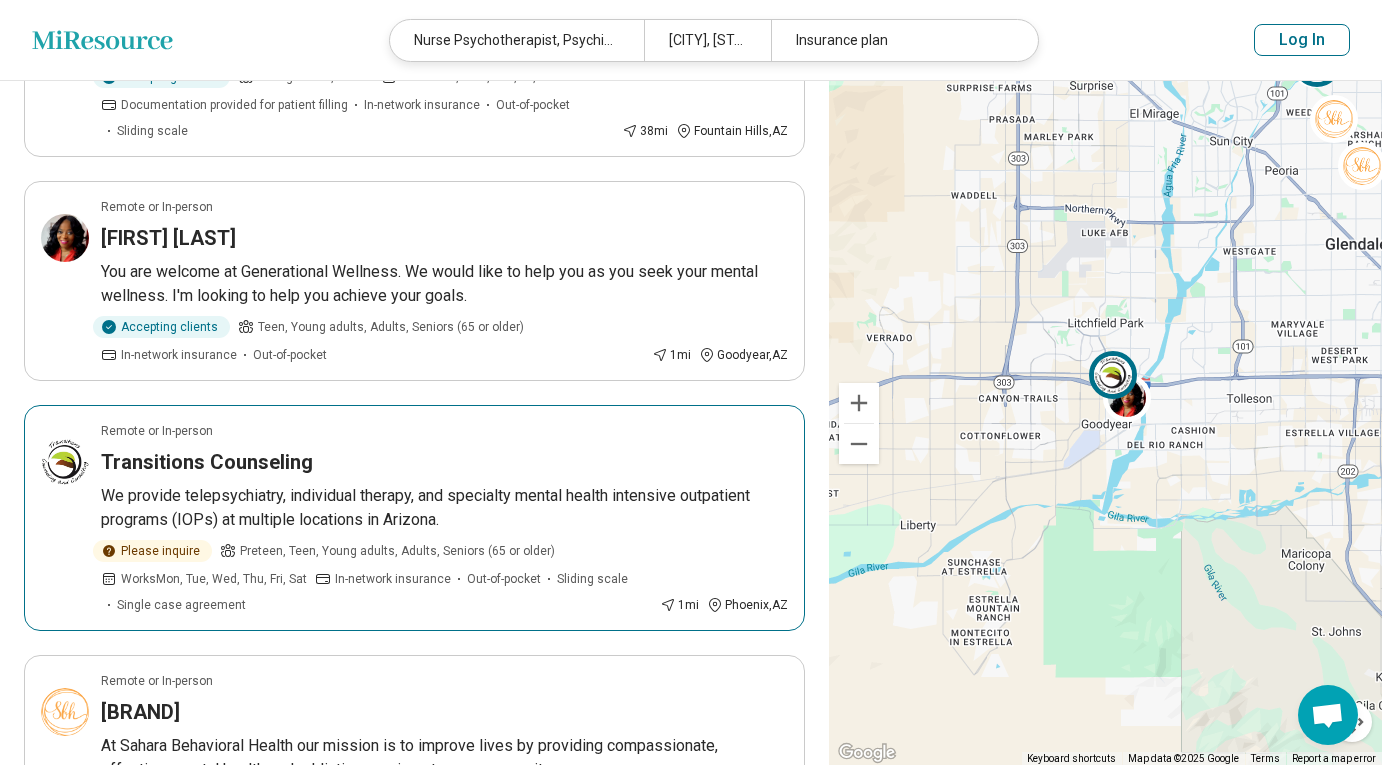 click on "Transitions Counseling" at bounding box center [207, 462] 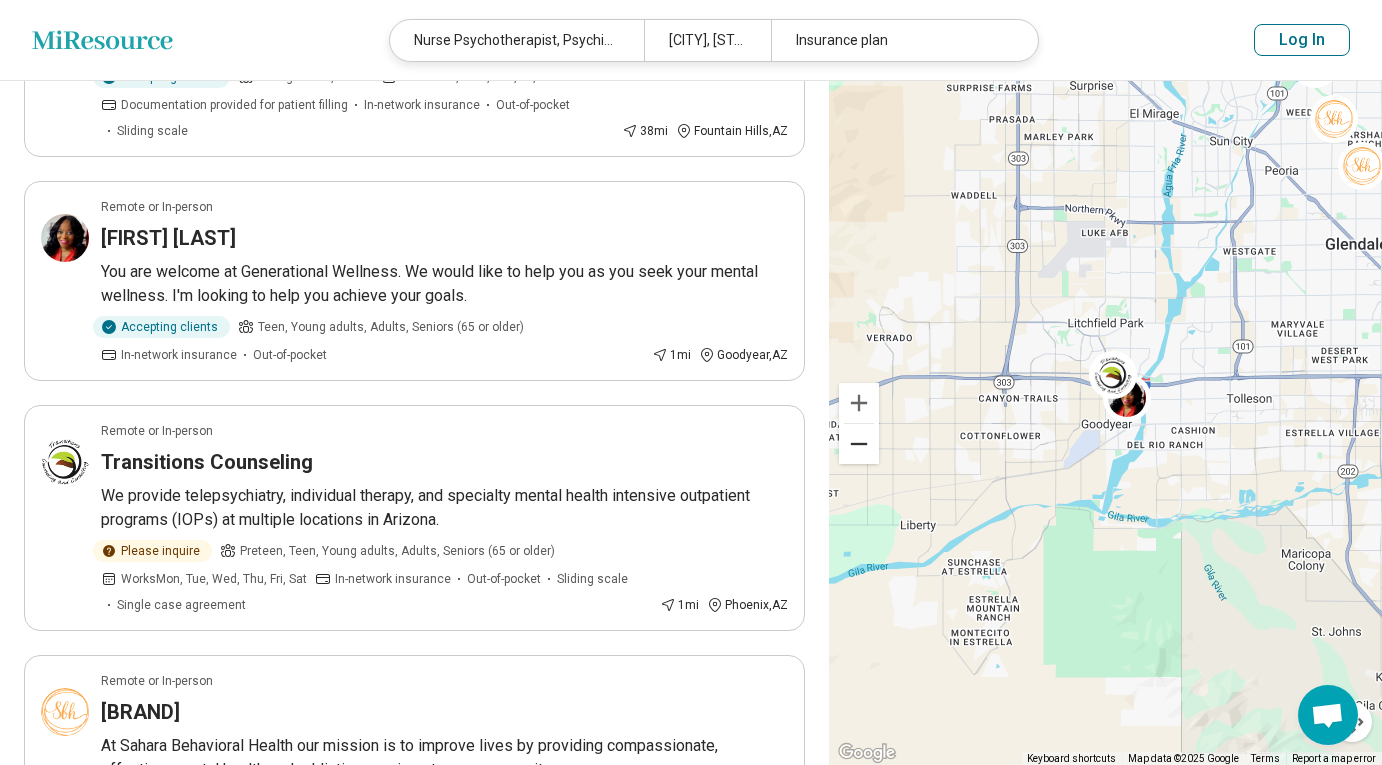 click at bounding box center [859, 444] 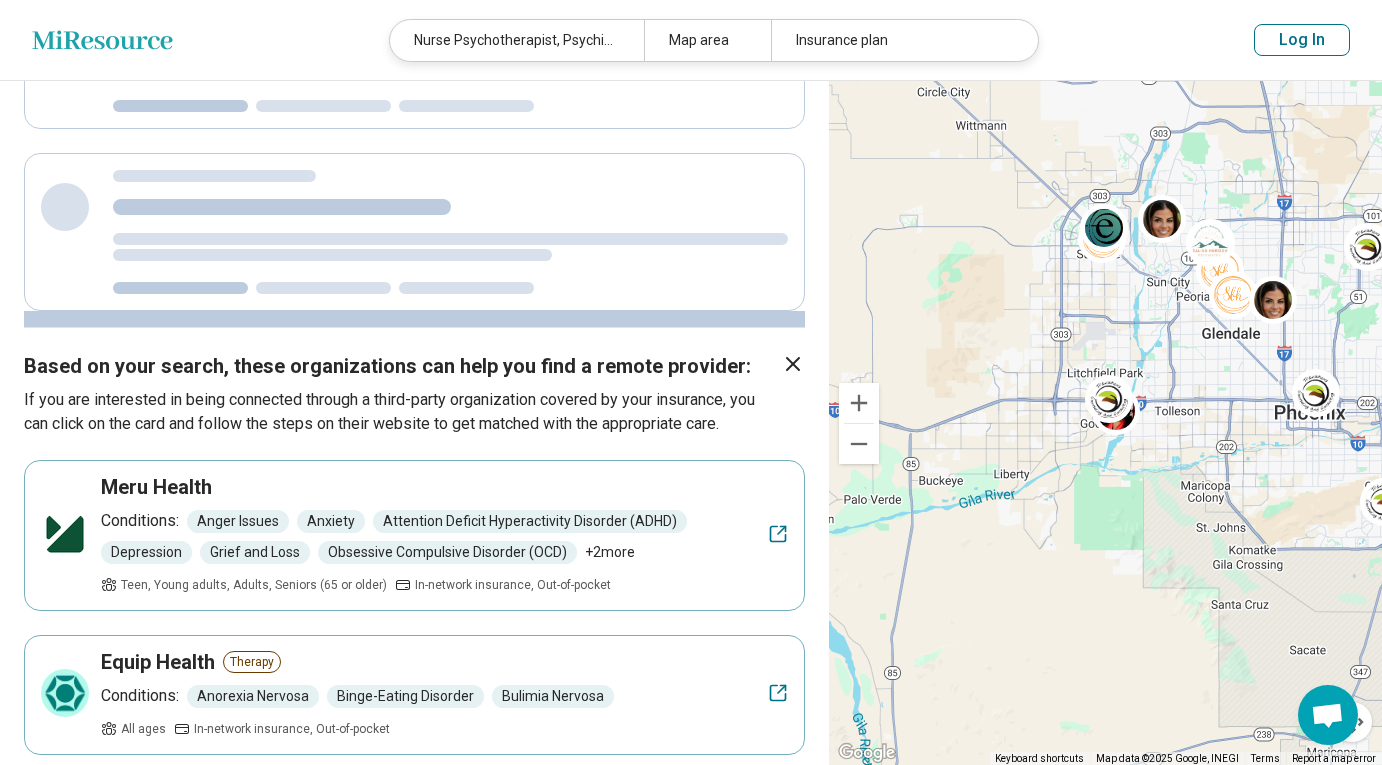scroll, scrollTop: 0, scrollLeft: 0, axis: both 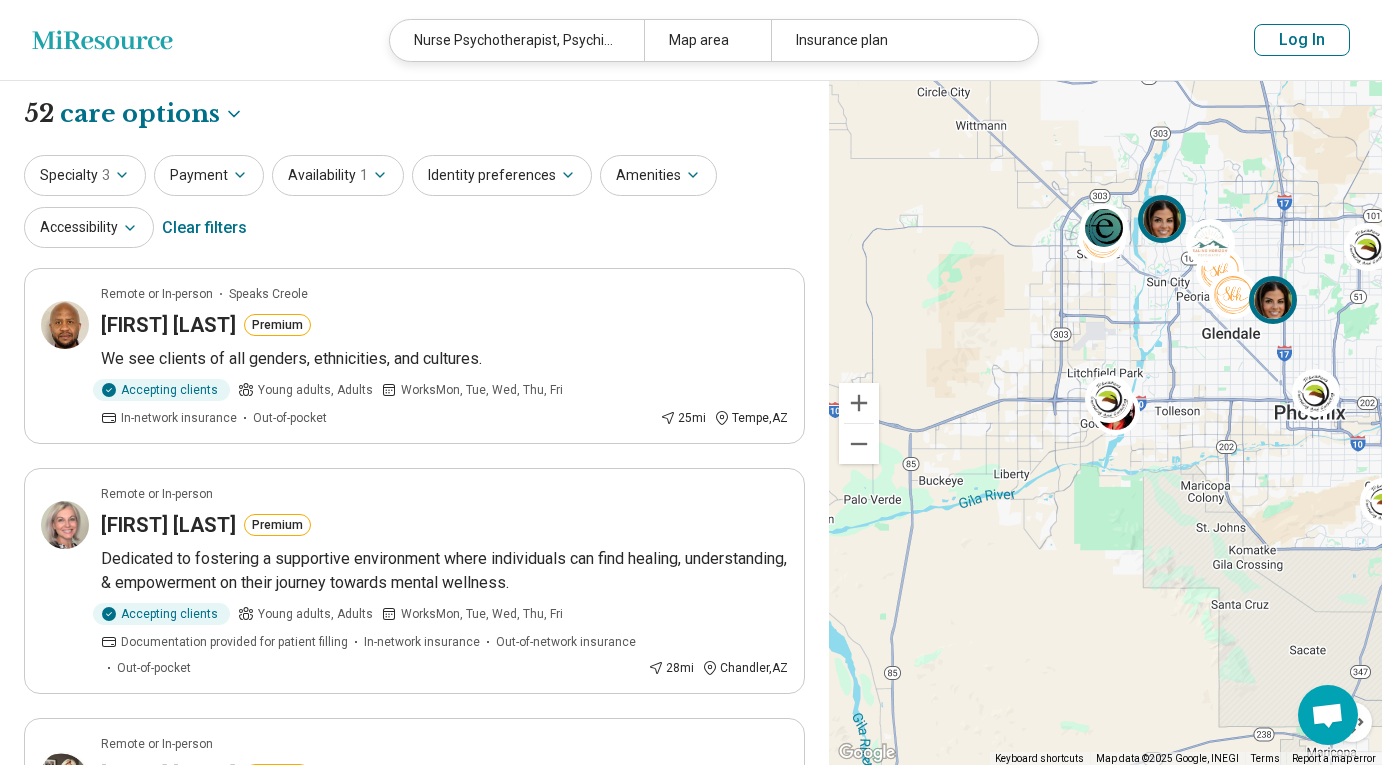 click at bounding box center [1161, 219] 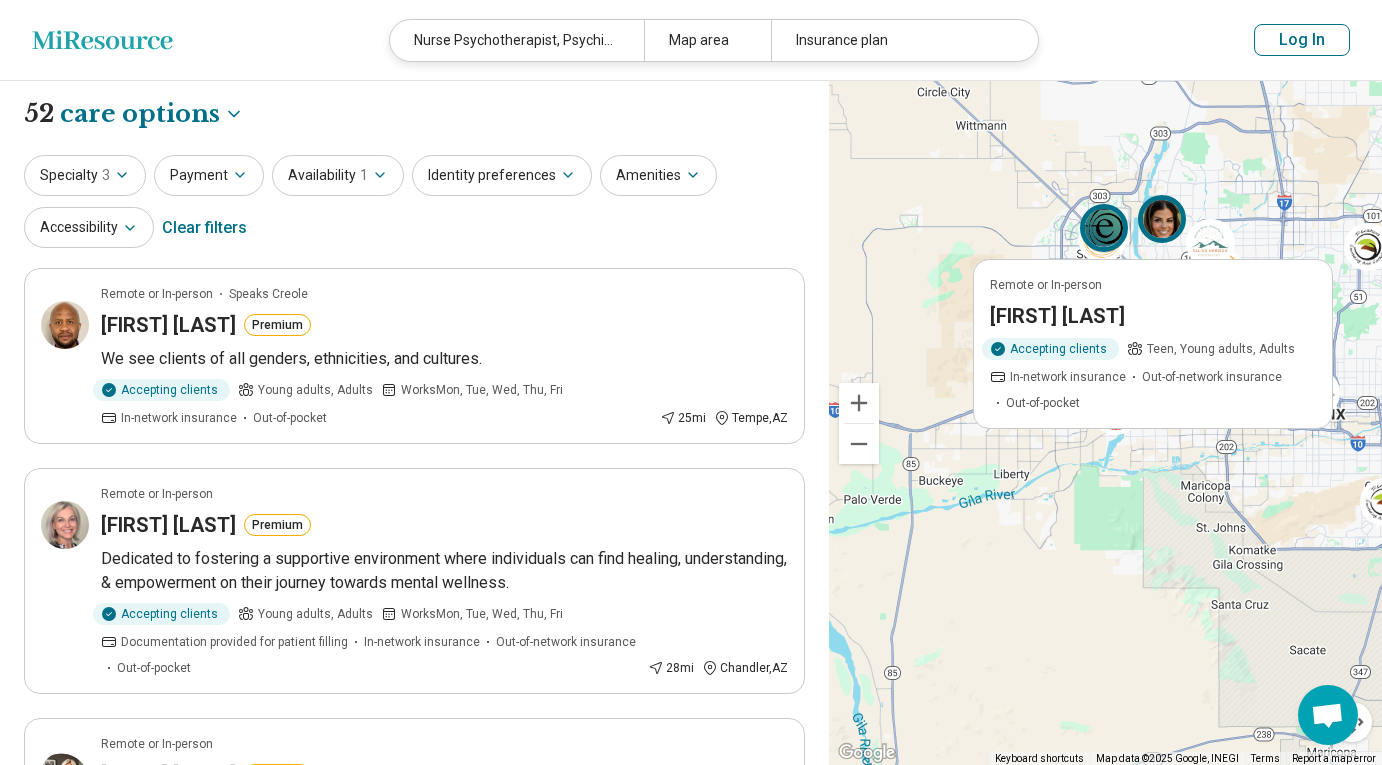 click at bounding box center (1103, 227) 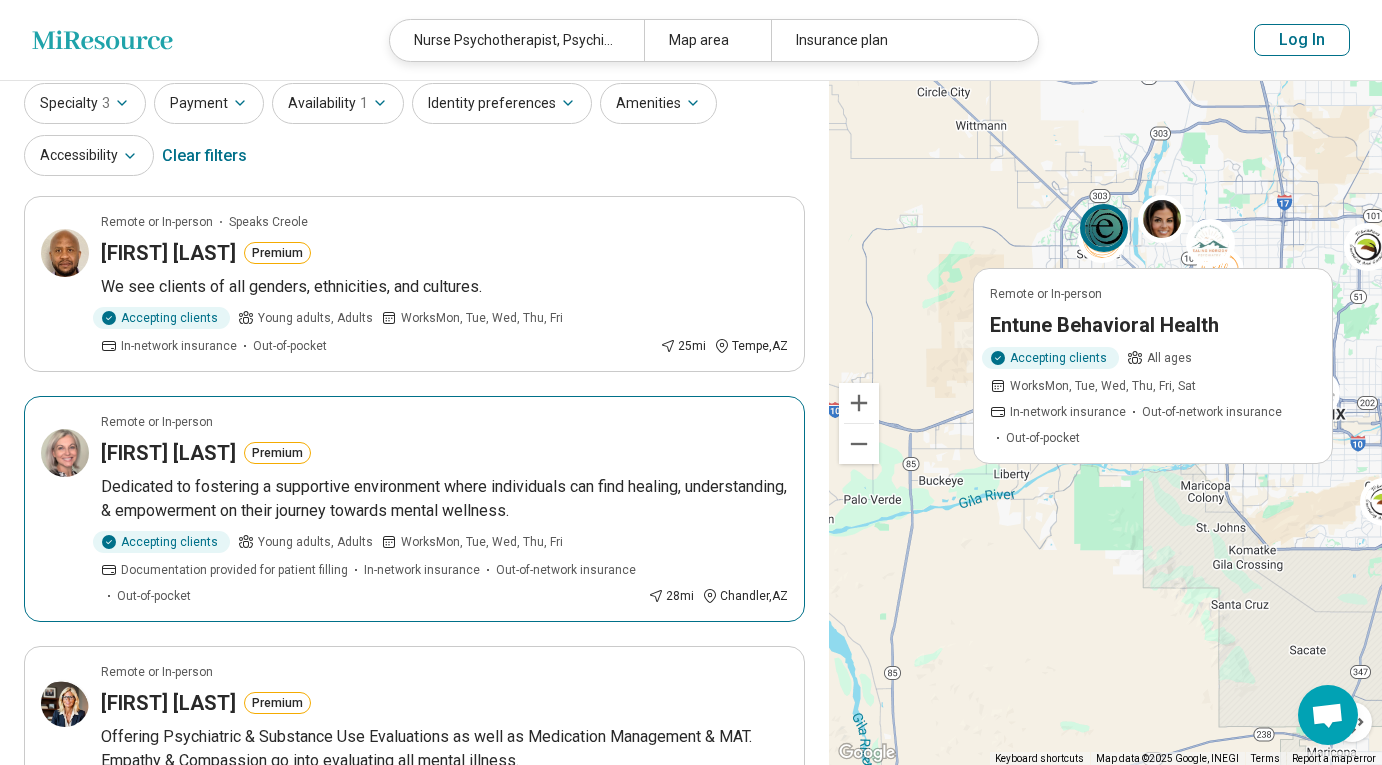 scroll, scrollTop: 76, scrollLeft: 0, axis: vertical 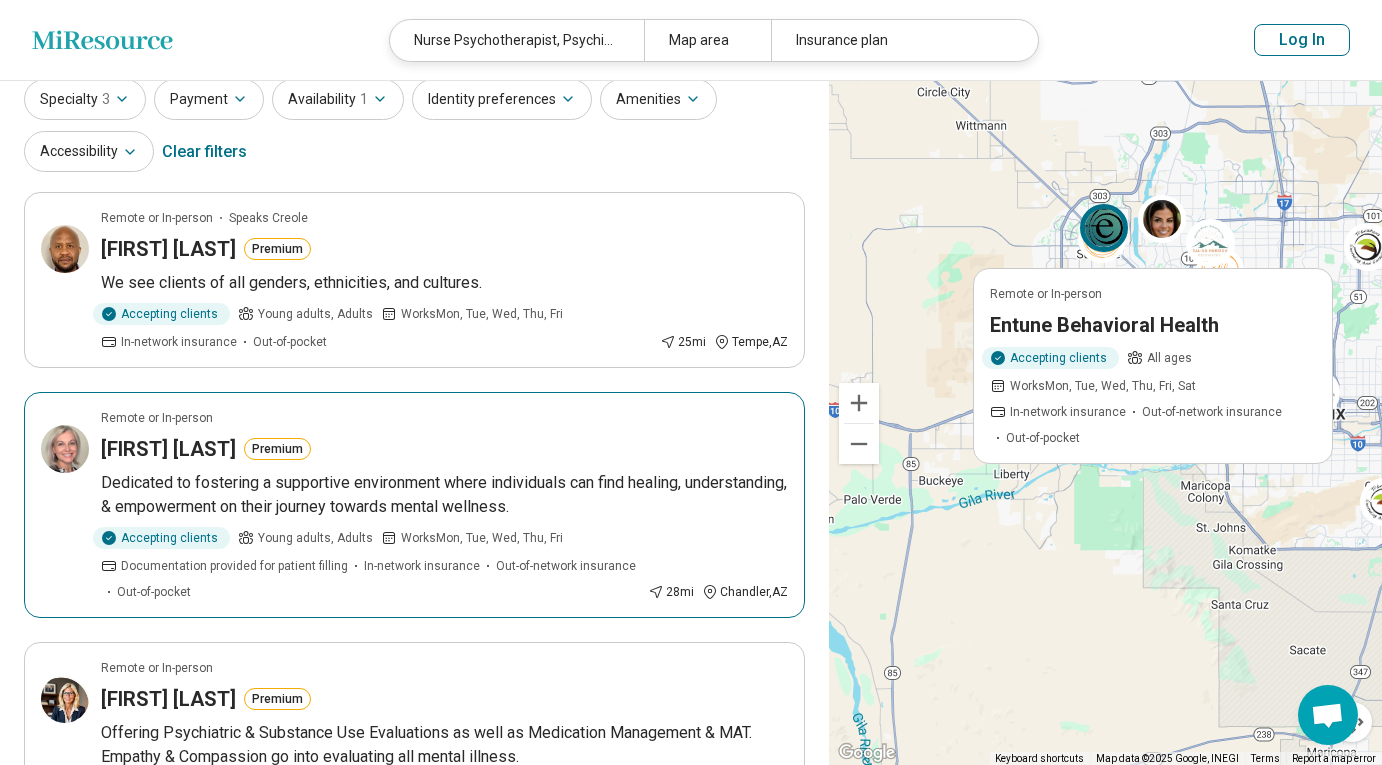 click on "[FIRST] [LAST]" at bounding box center [168, 449] 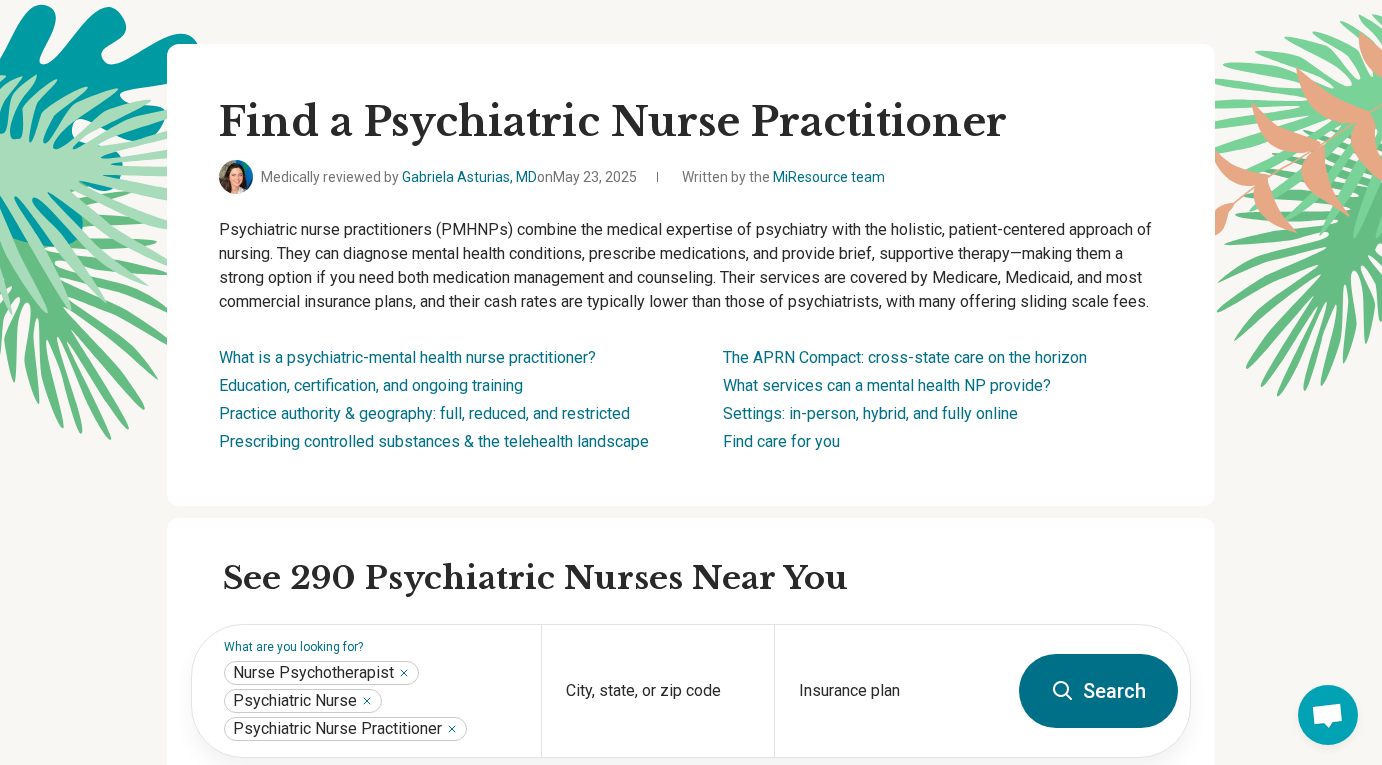 scroll, scrollTop: 442, scrollLeft: 0, axis: vertical 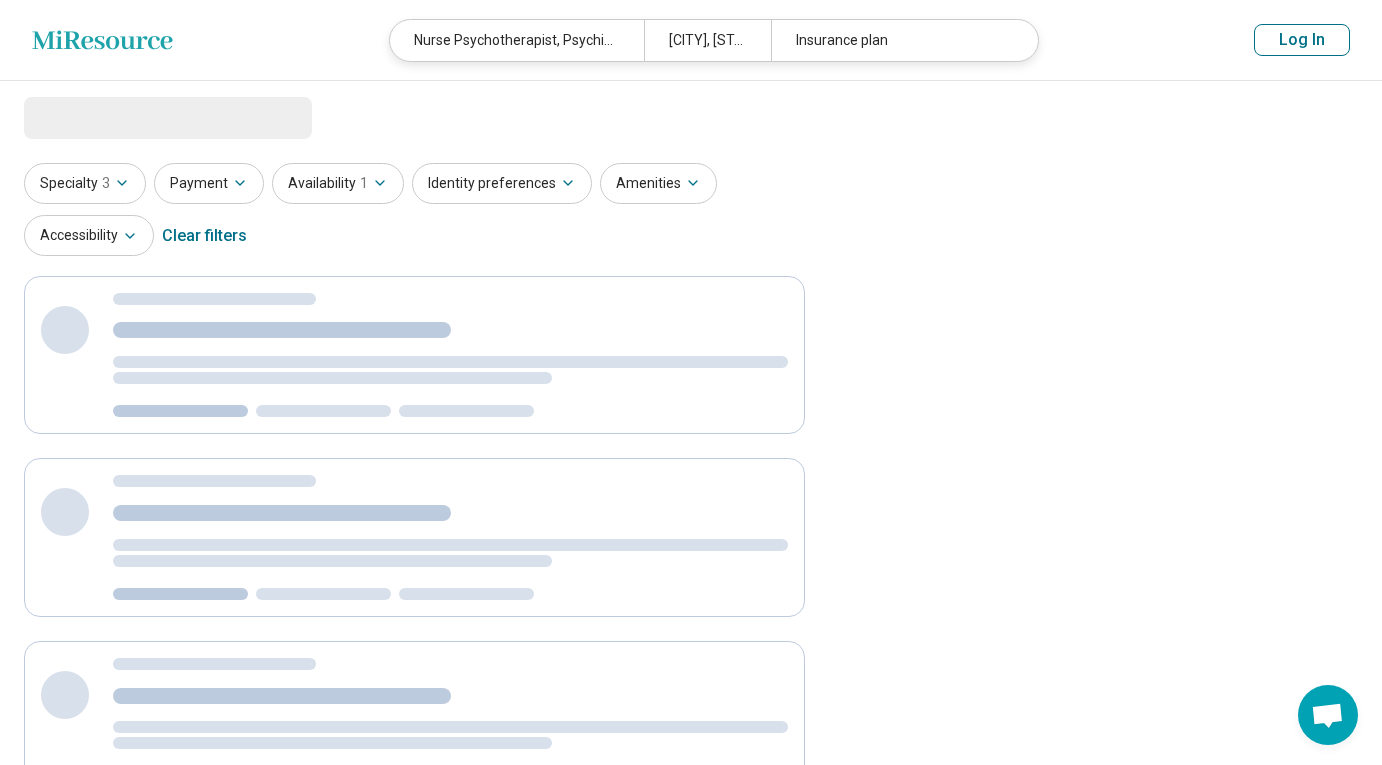 select on "***" 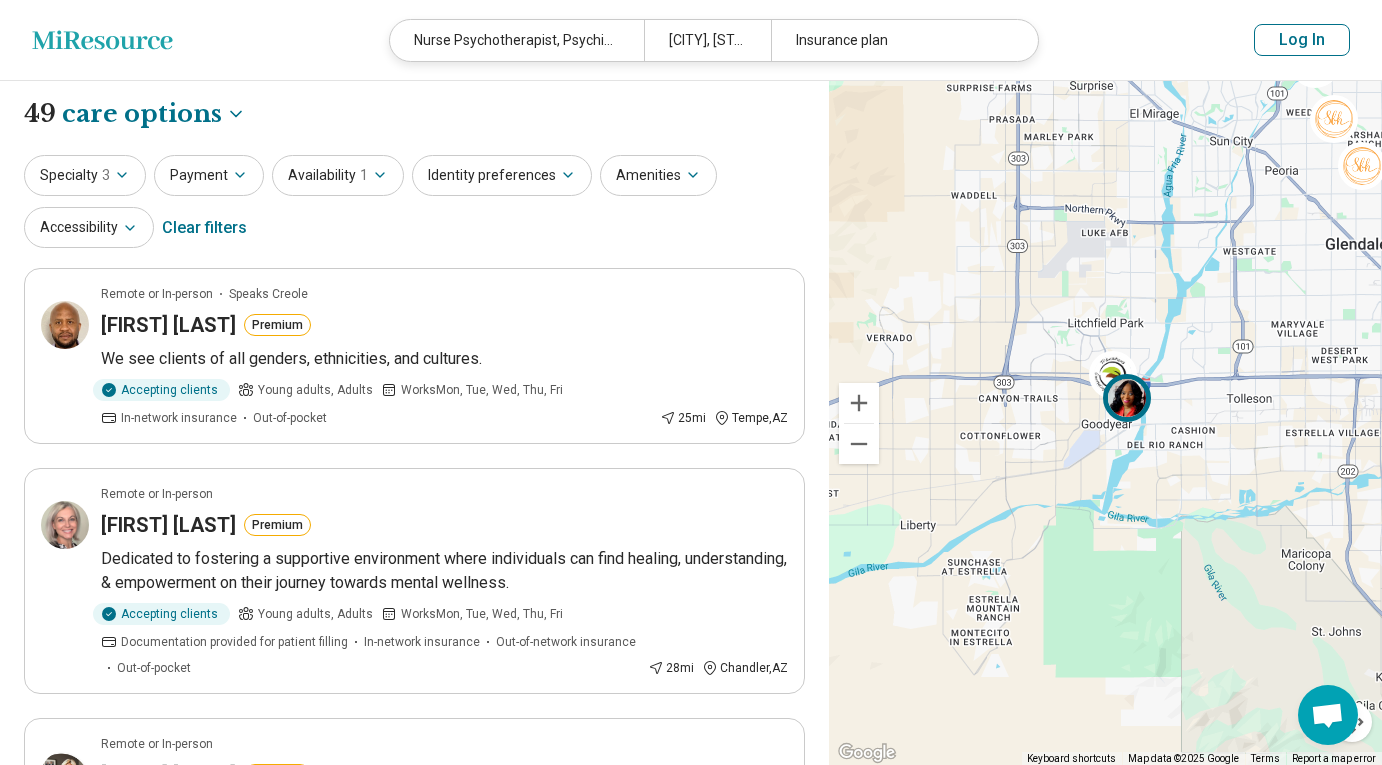 click at bounding box center [1127, 398] 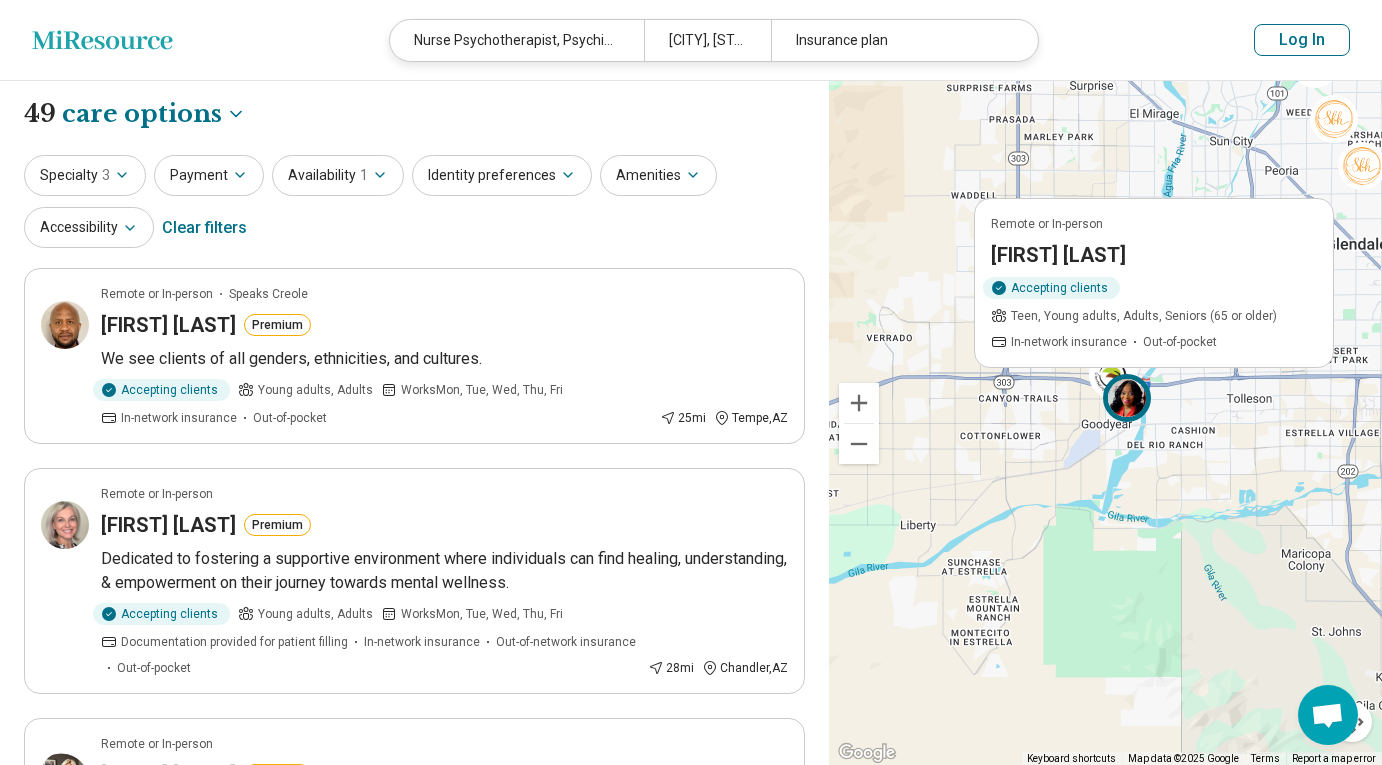 click on "[FIRST] [LAST]" at bounding box center (1057, 255) 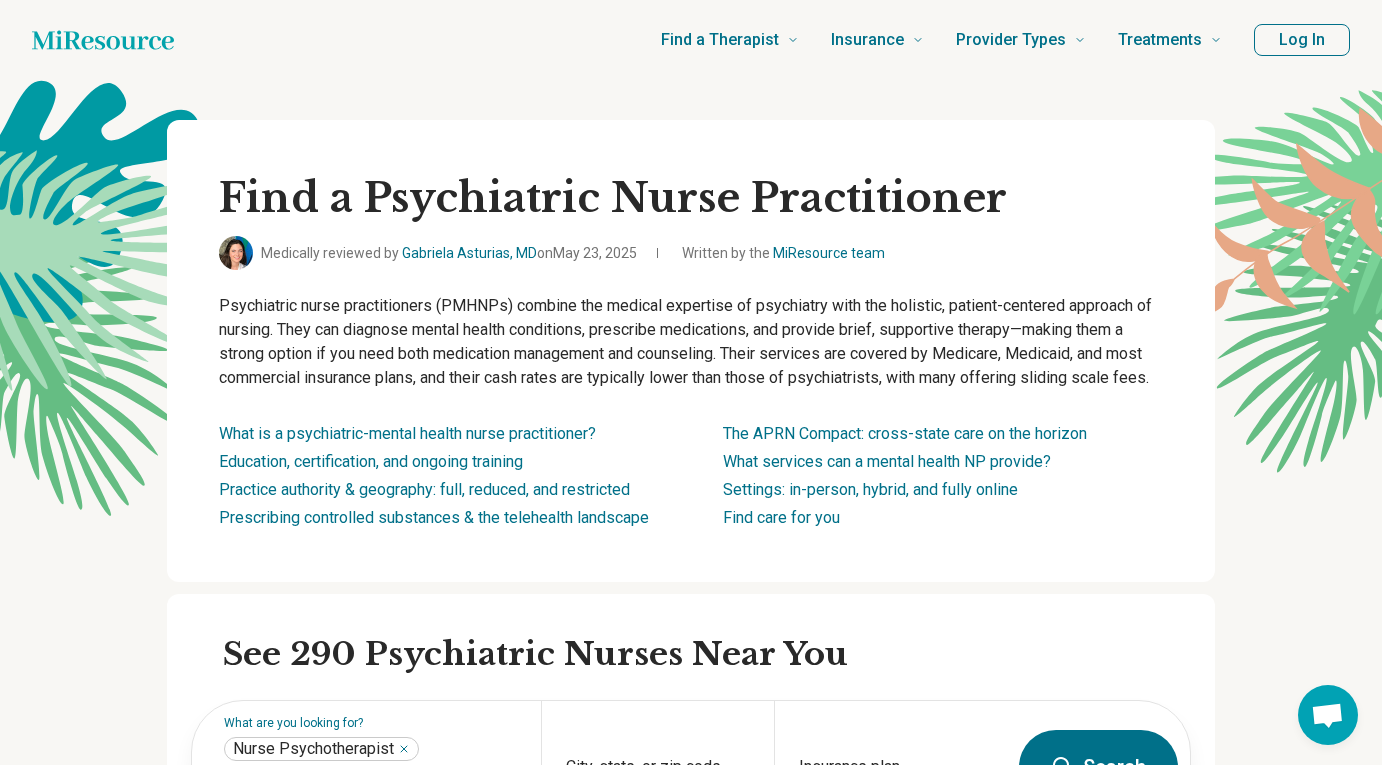 scroll, scrollTop: 442, scrollLeft: 0, axis: vertical 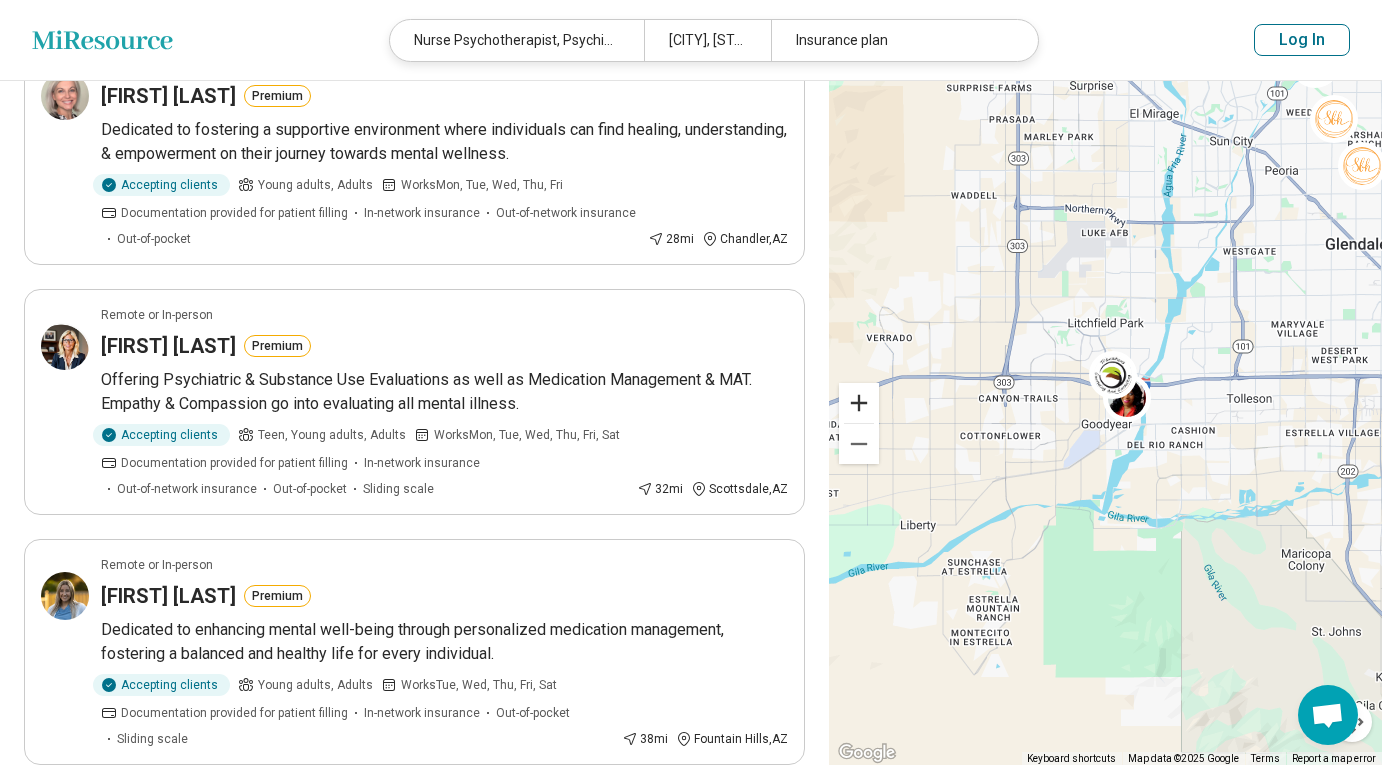 click at bounding box center (859, 403) 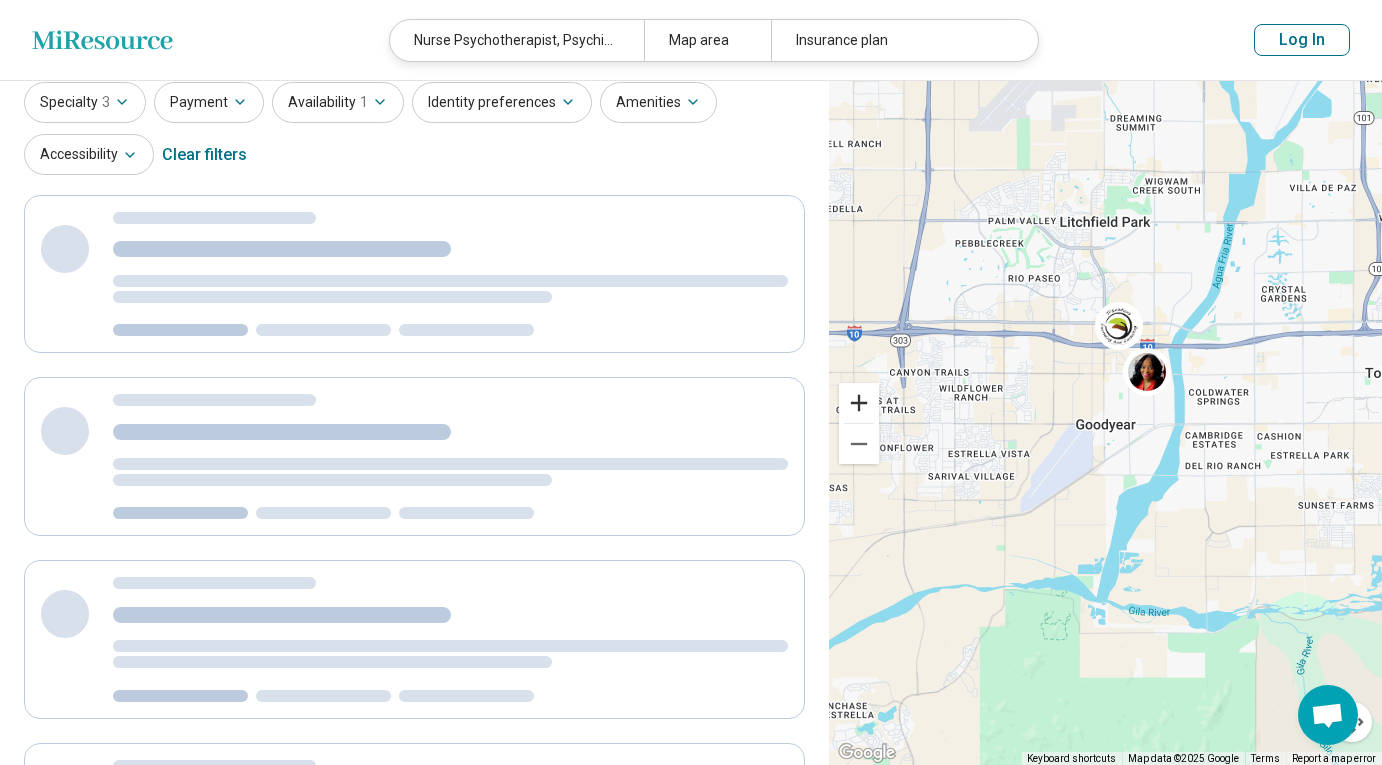 scroll, scrollTop: 1, scrollLeft: 0, axis: vertical 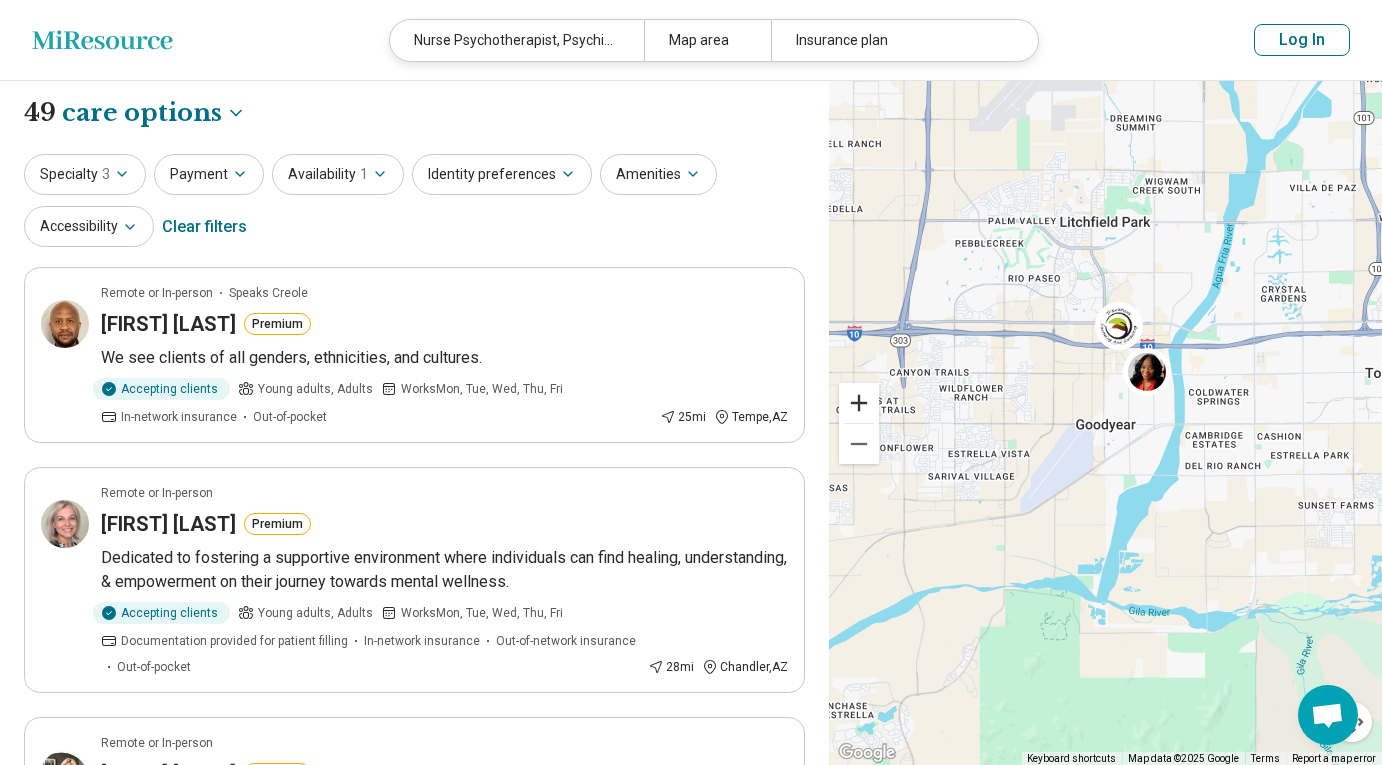 click at bounding box center [859, 403] 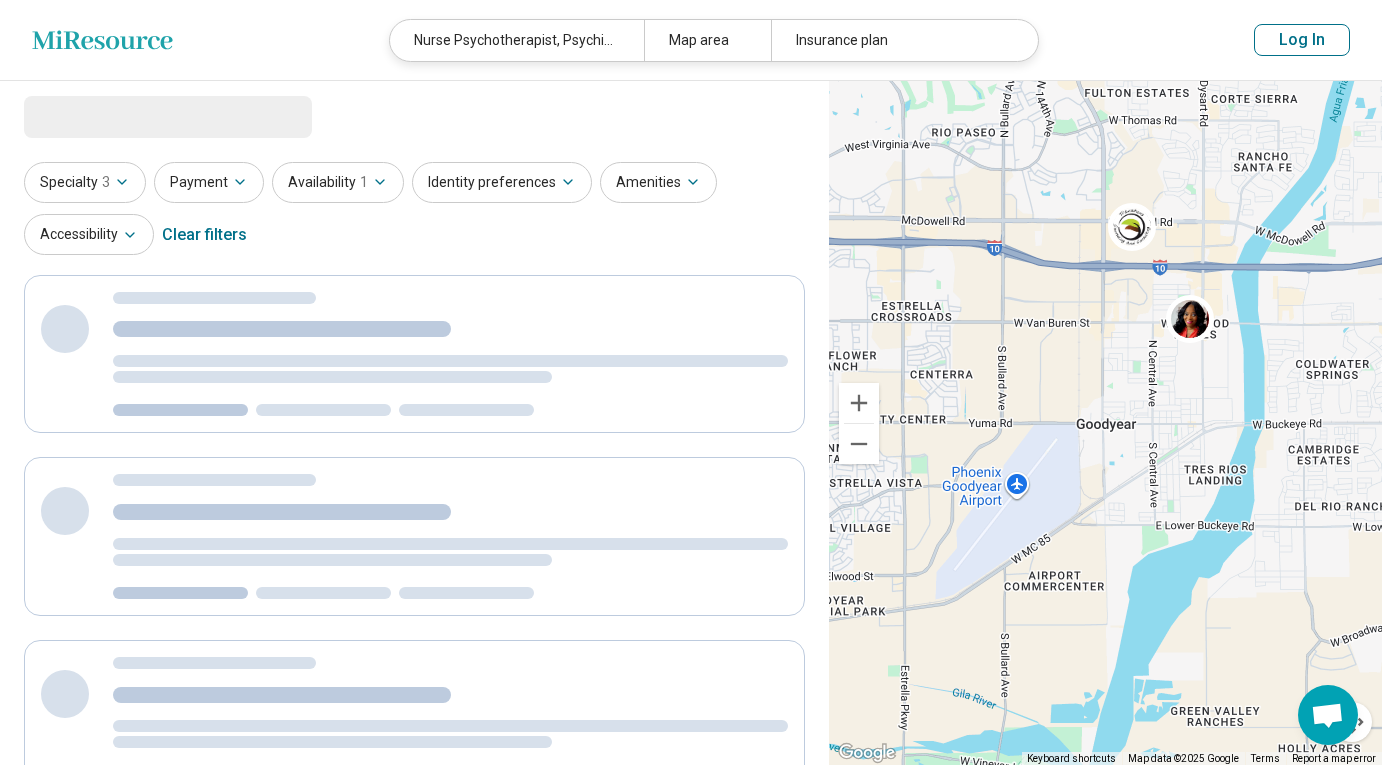scroll, scrollTop: 0, scrollLeft: 0, axis: both 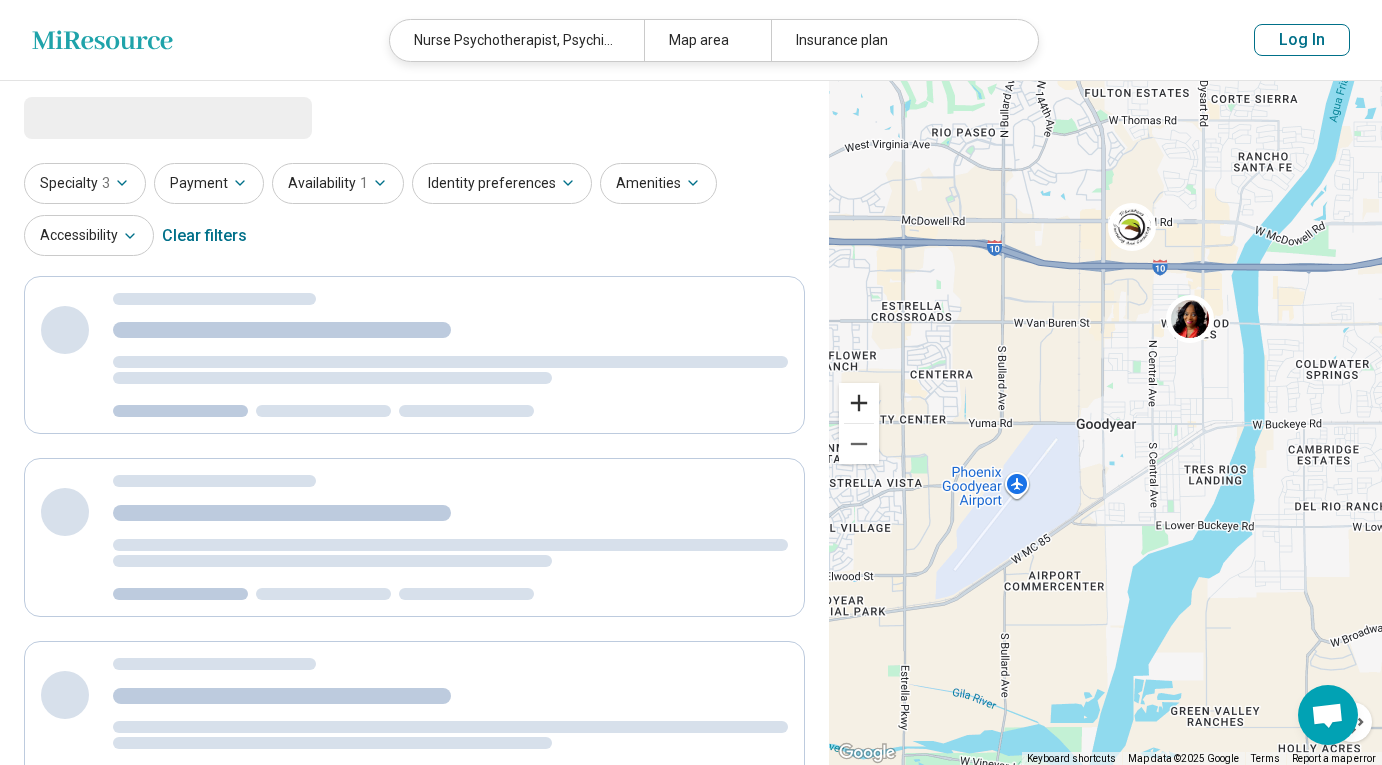 select on "***" 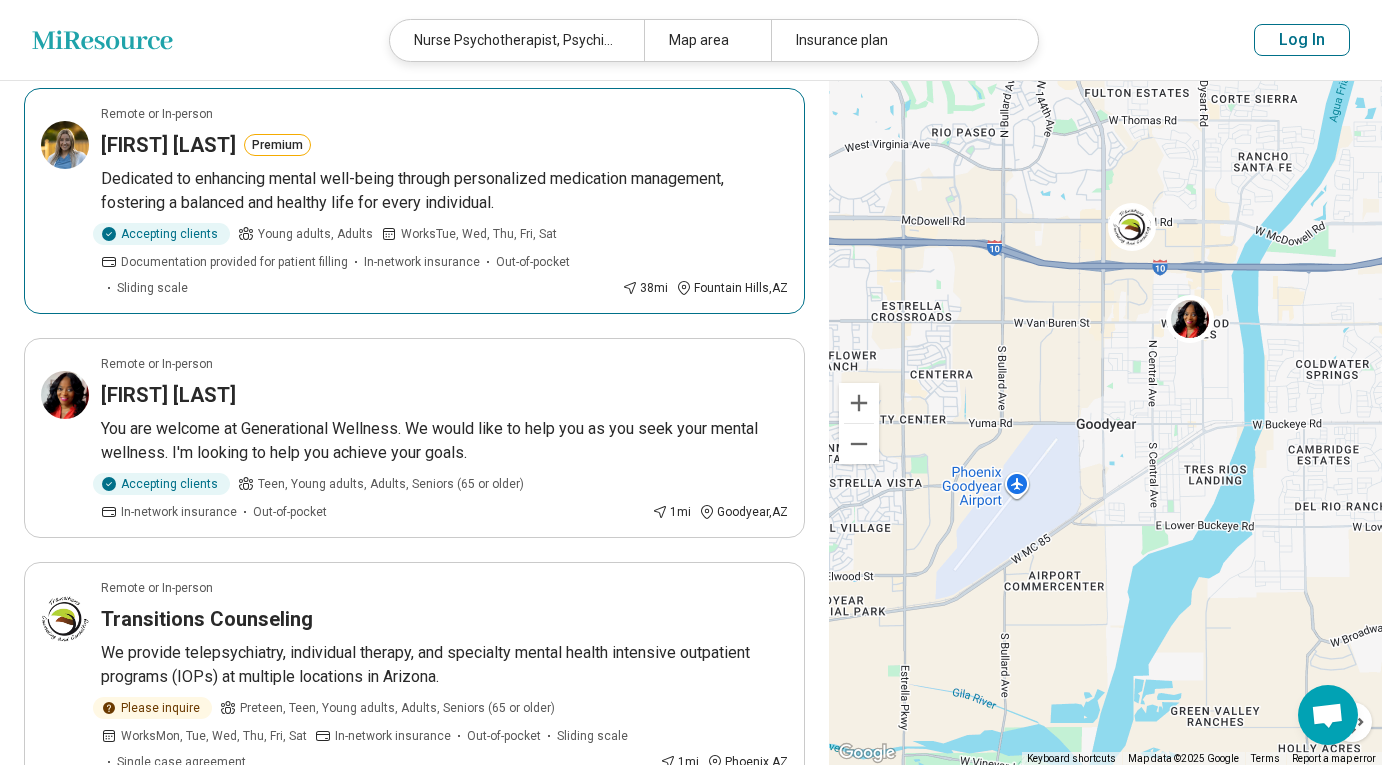 scroll, scrollTop: 872, scrollLeft: 0, axis: vertical 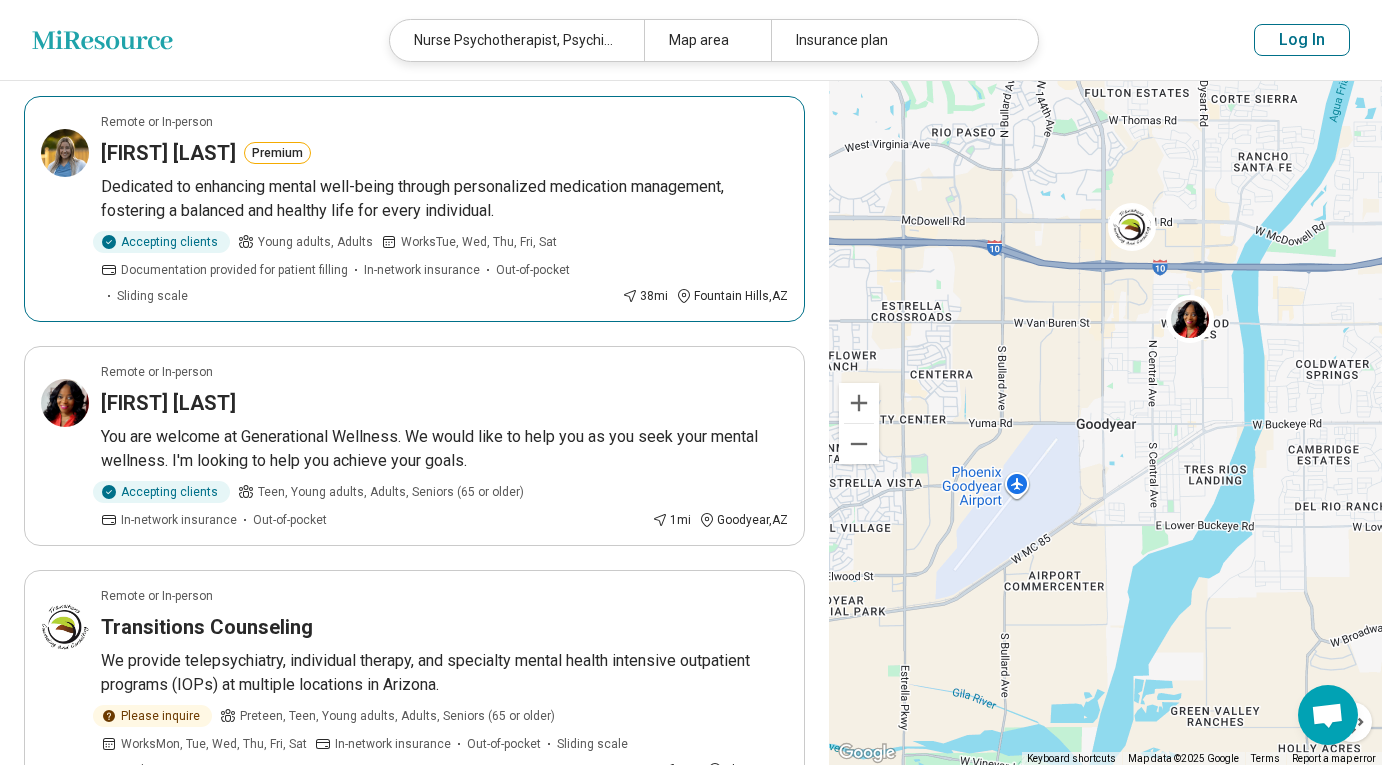 click on "[FIRST] [LAST]" at bounding box center [168, 153] 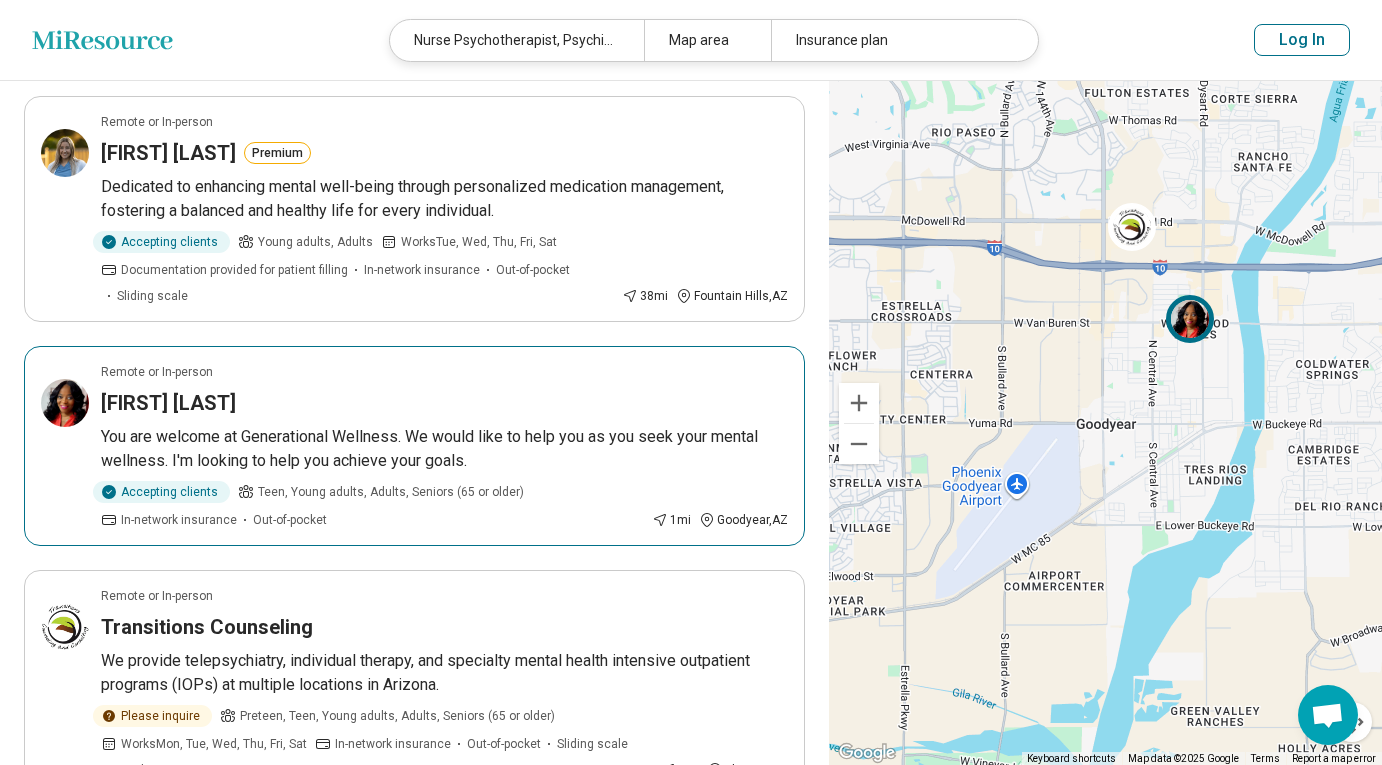 click on "[FIRST] [LAST]" at bounding box center (168, 403) 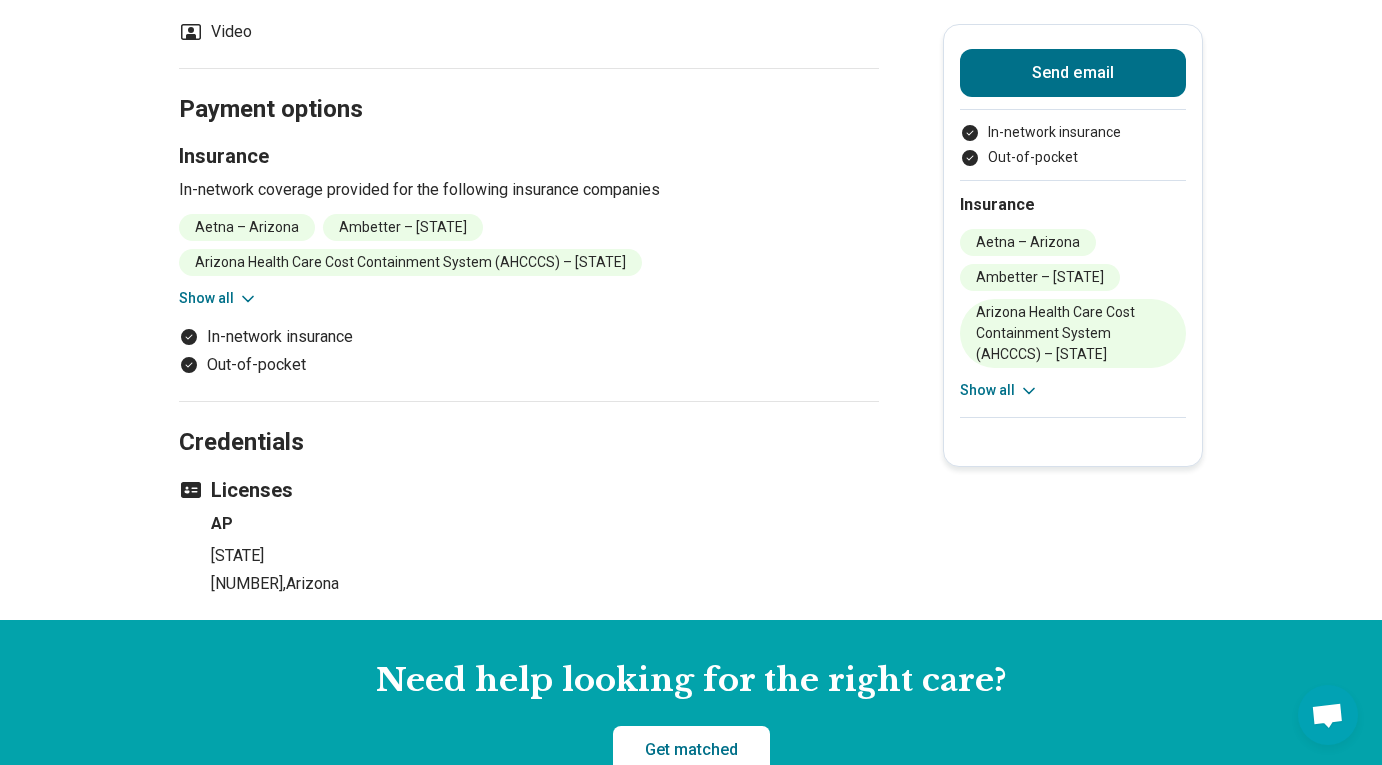 scroll, scrollTop: 1128, scrollLeft: 0, axis: vertical 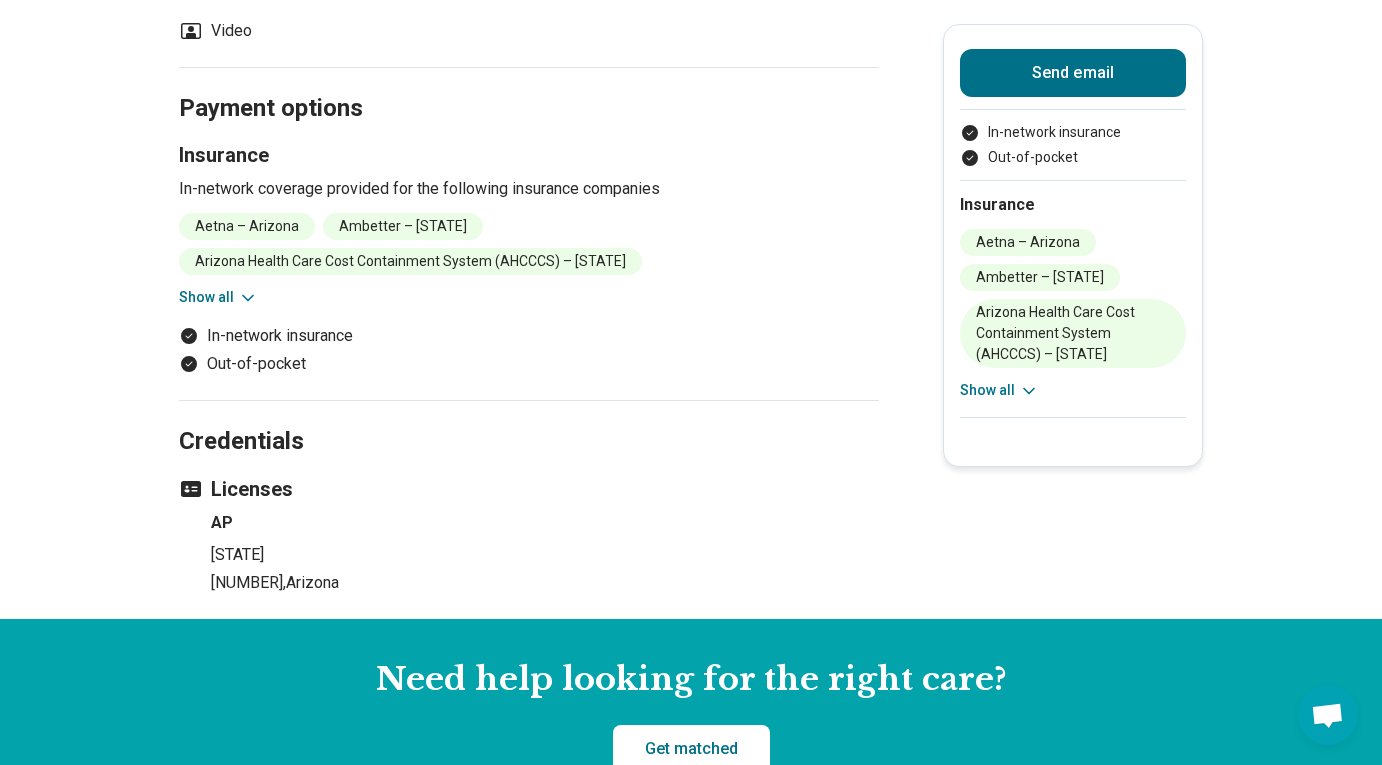 click on "Show all" at bounding box center [999, 390] 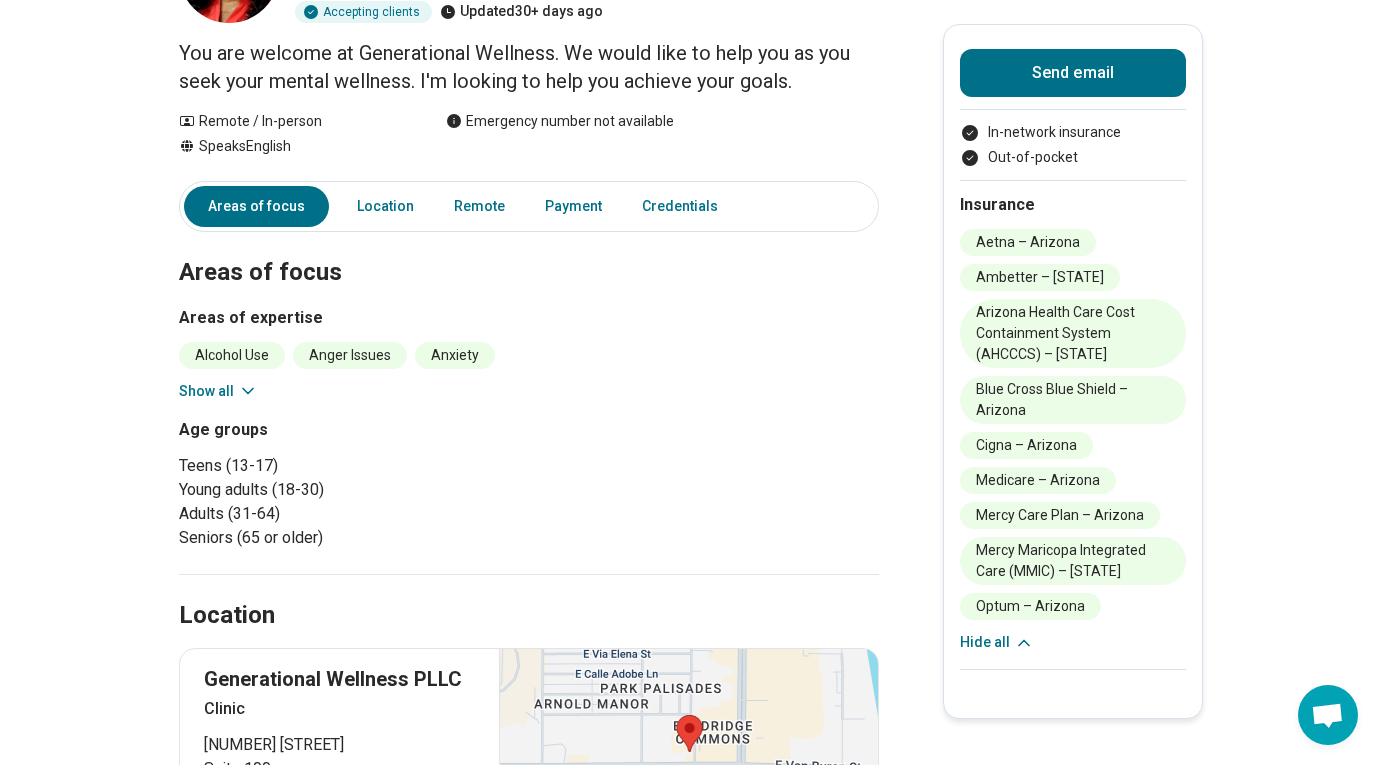 scroll, scrollTop: 201, scrollLeft: 0, axis: vertical 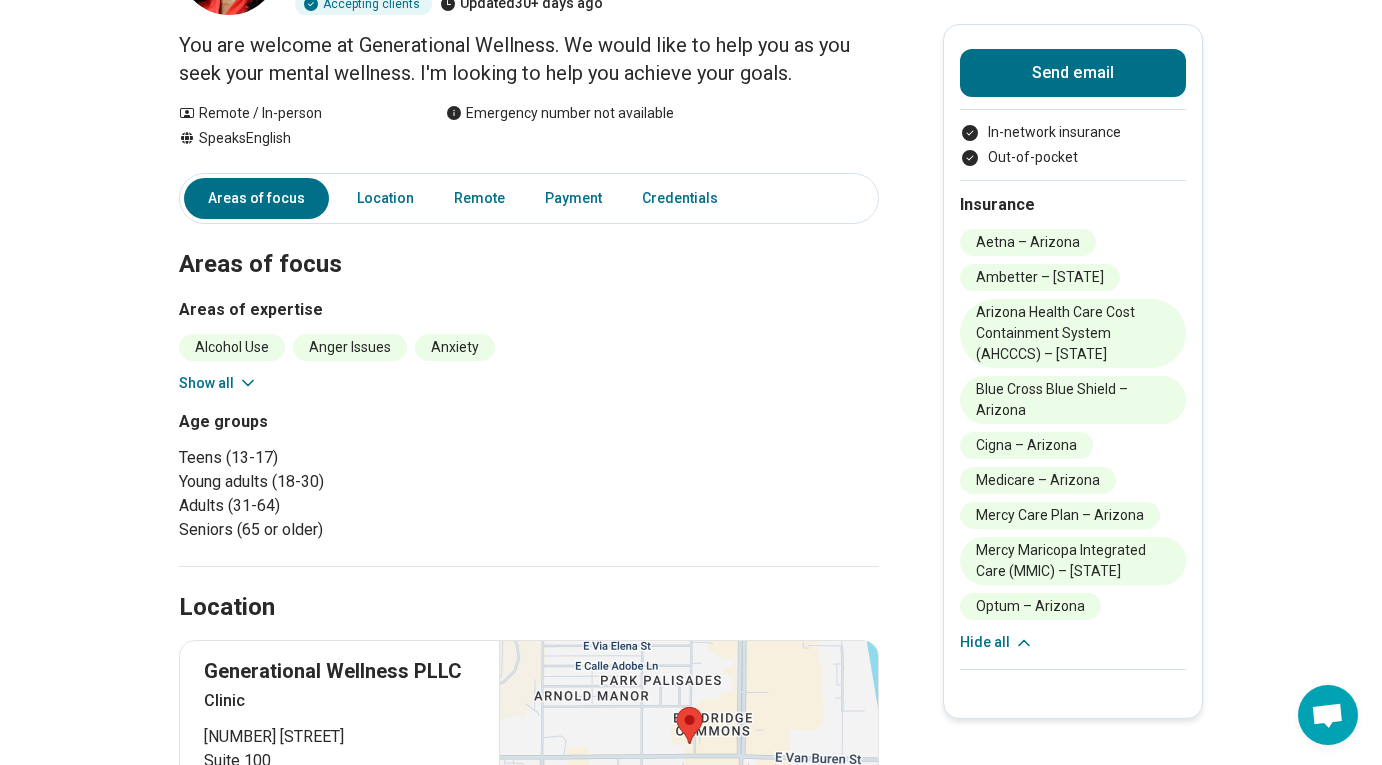 click on "Show all" at bounding box center [218, 383] 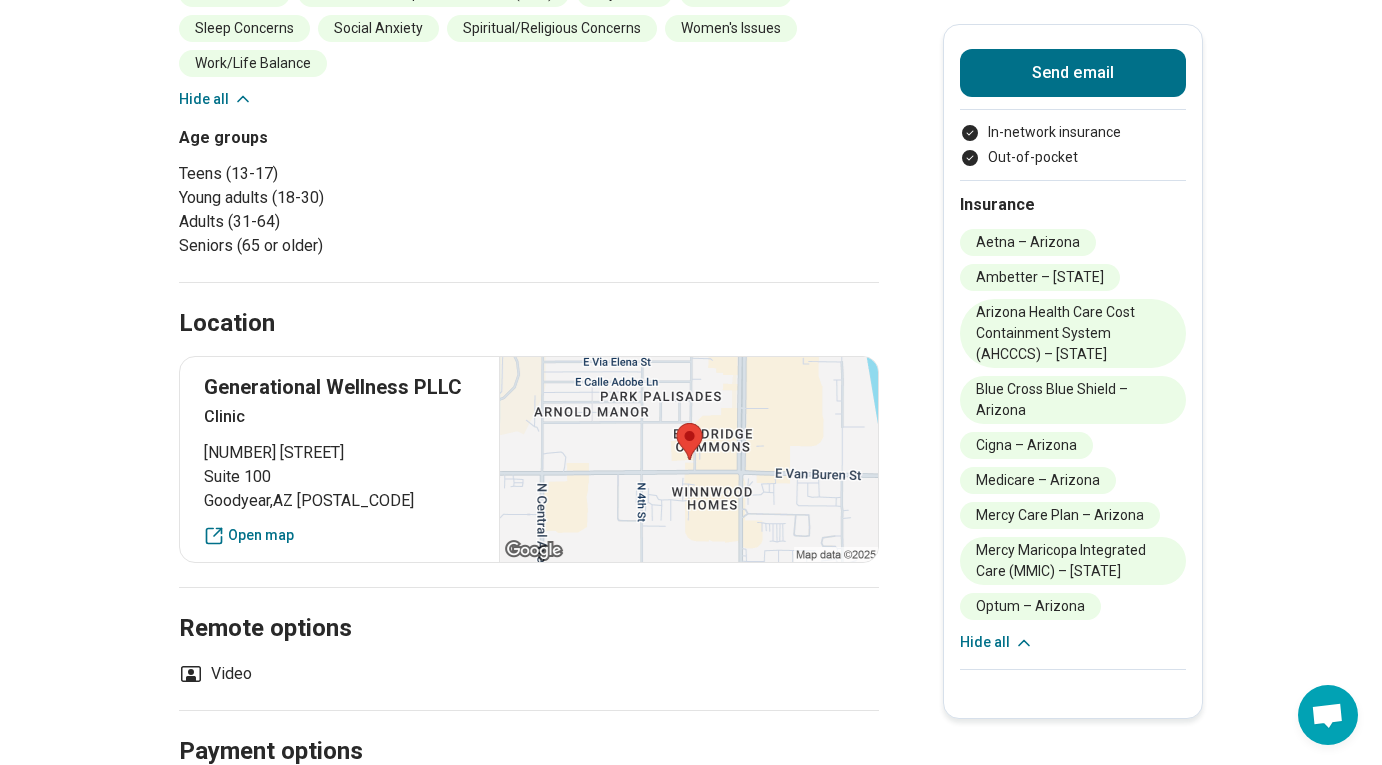 scroll, scrollTop: 662, scrollLeft: 0, axis: vertical 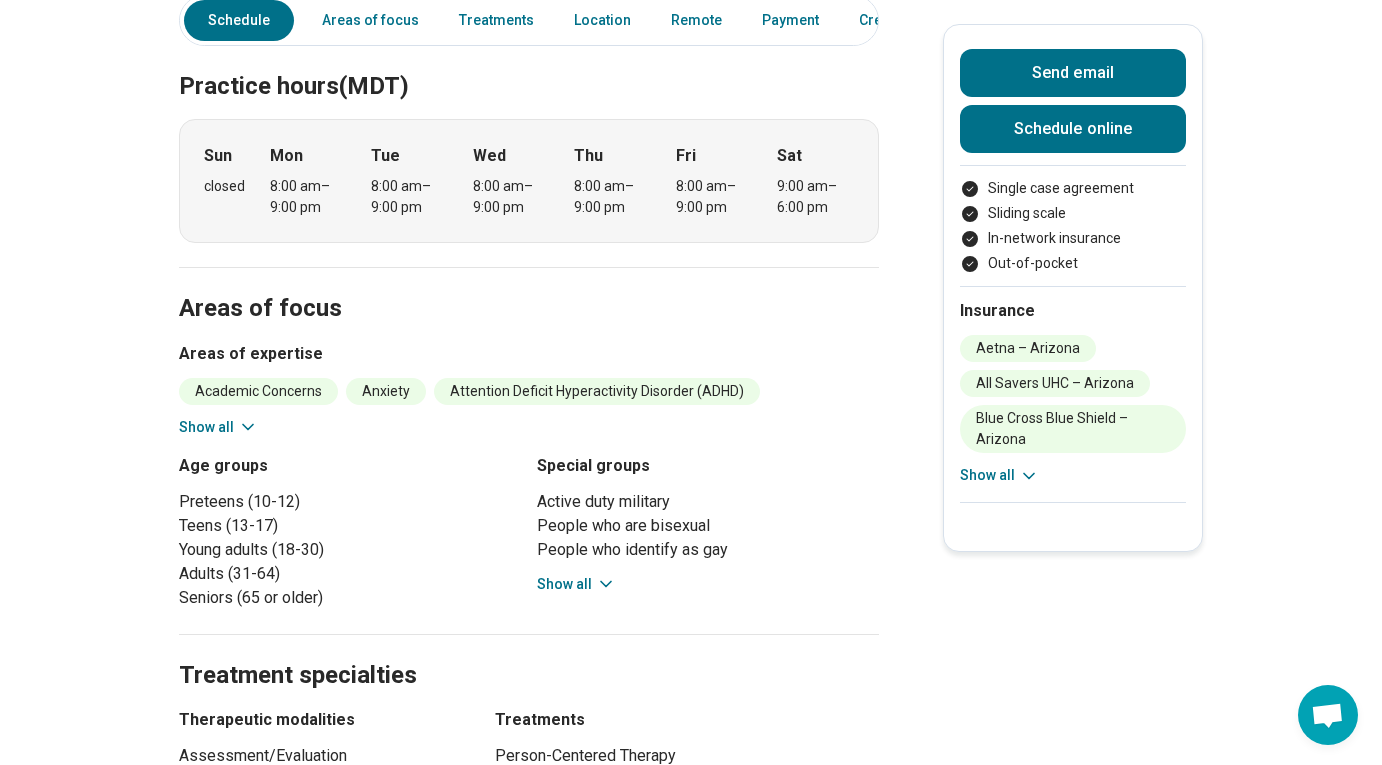click on "Show all" at bounding box center [218, 427] 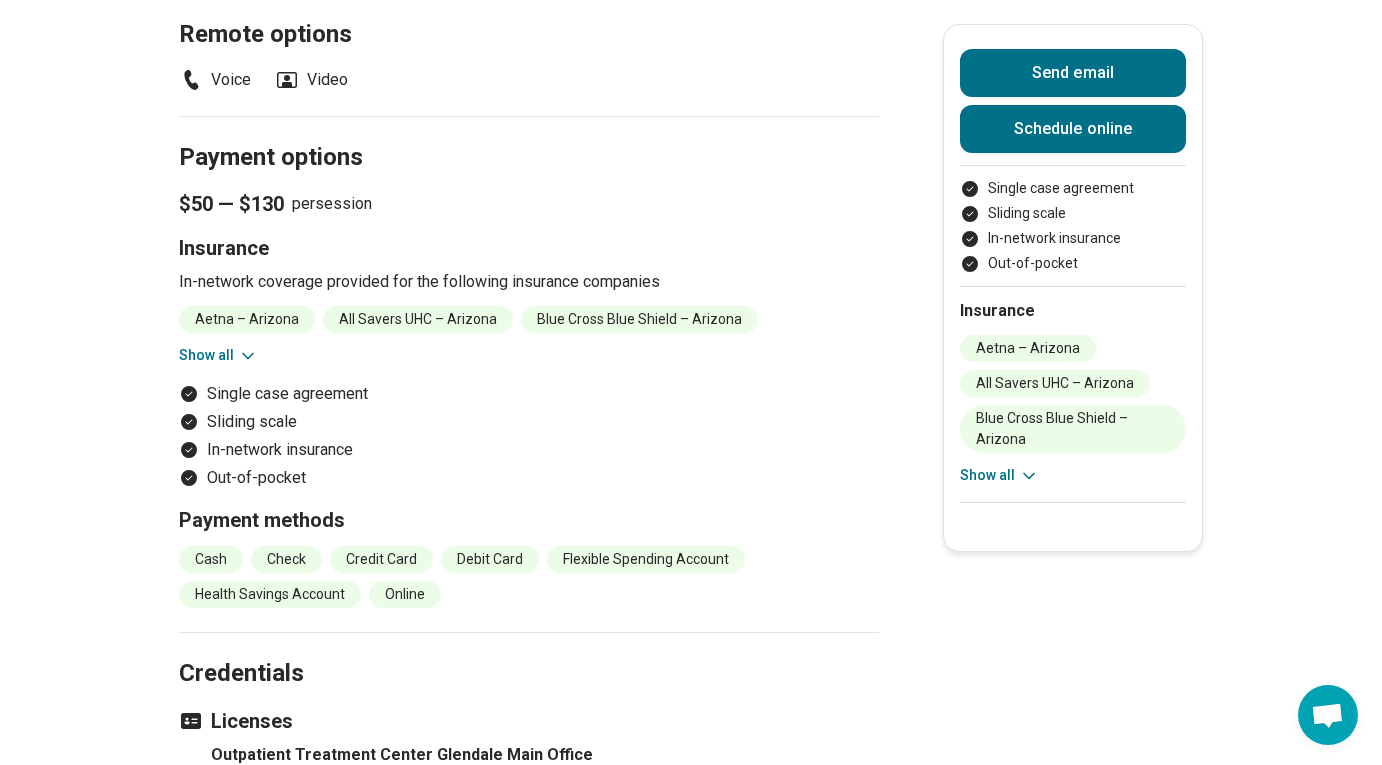 scroll, scrollTop: 2383, scrollLeft: 0, axis: vertical 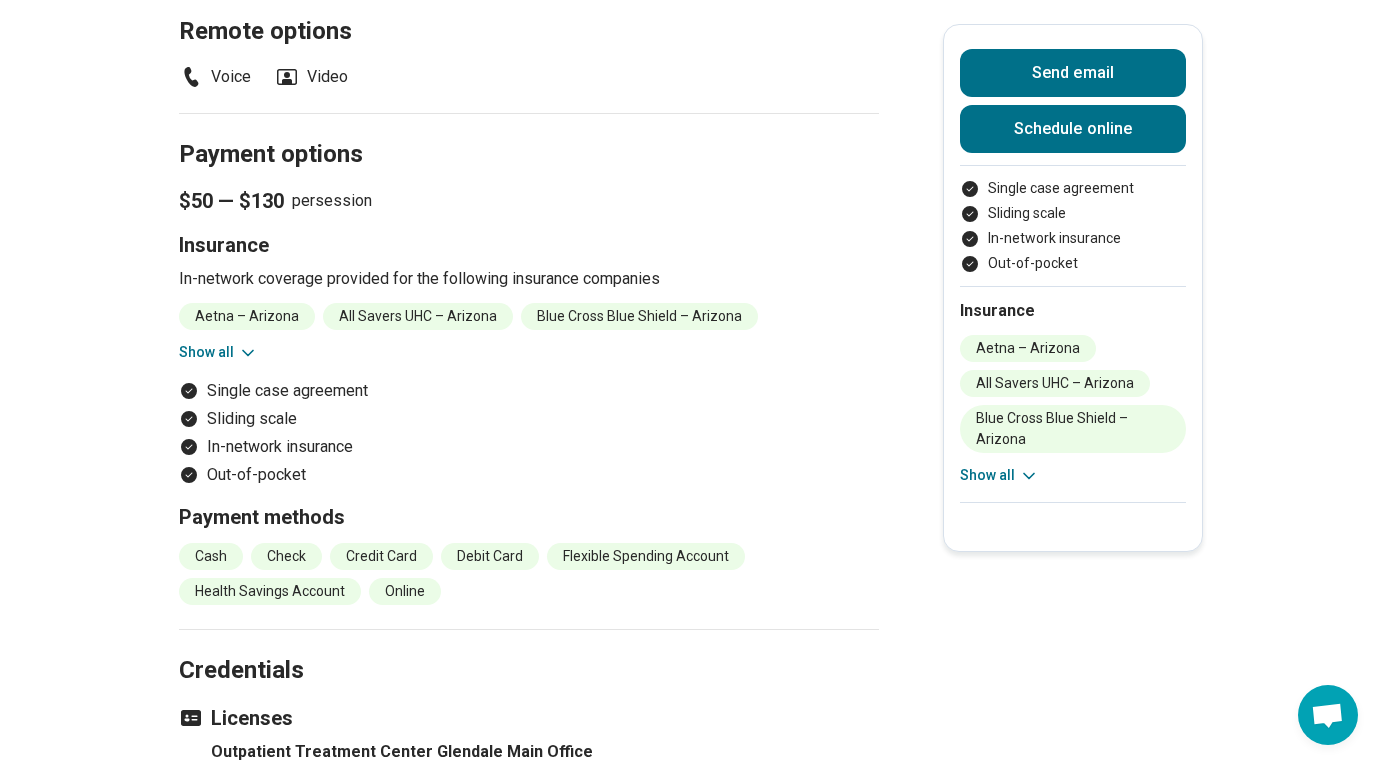 click on "Show all" at bounding box center (999, 475) 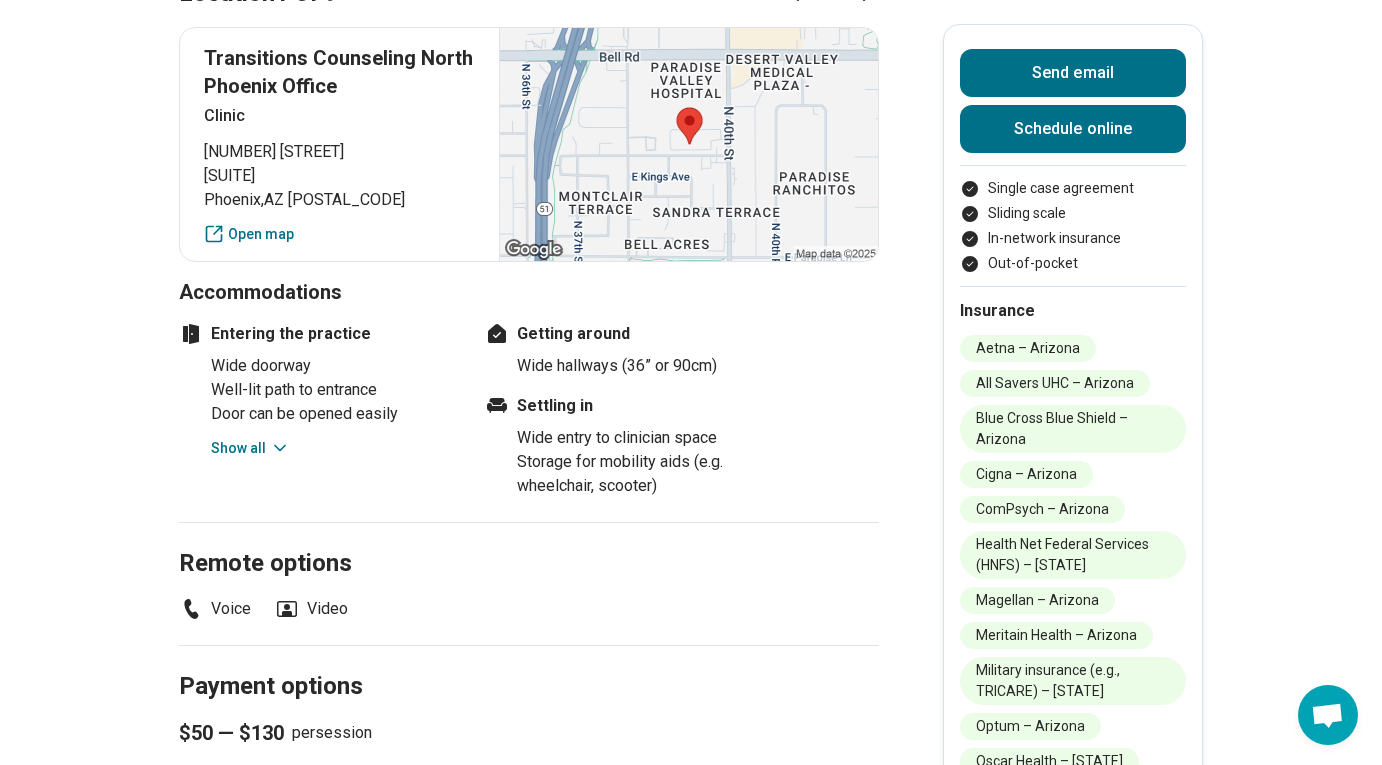 scroll, scrollTop: 1833, scrollLeft: 0, axis: vertical 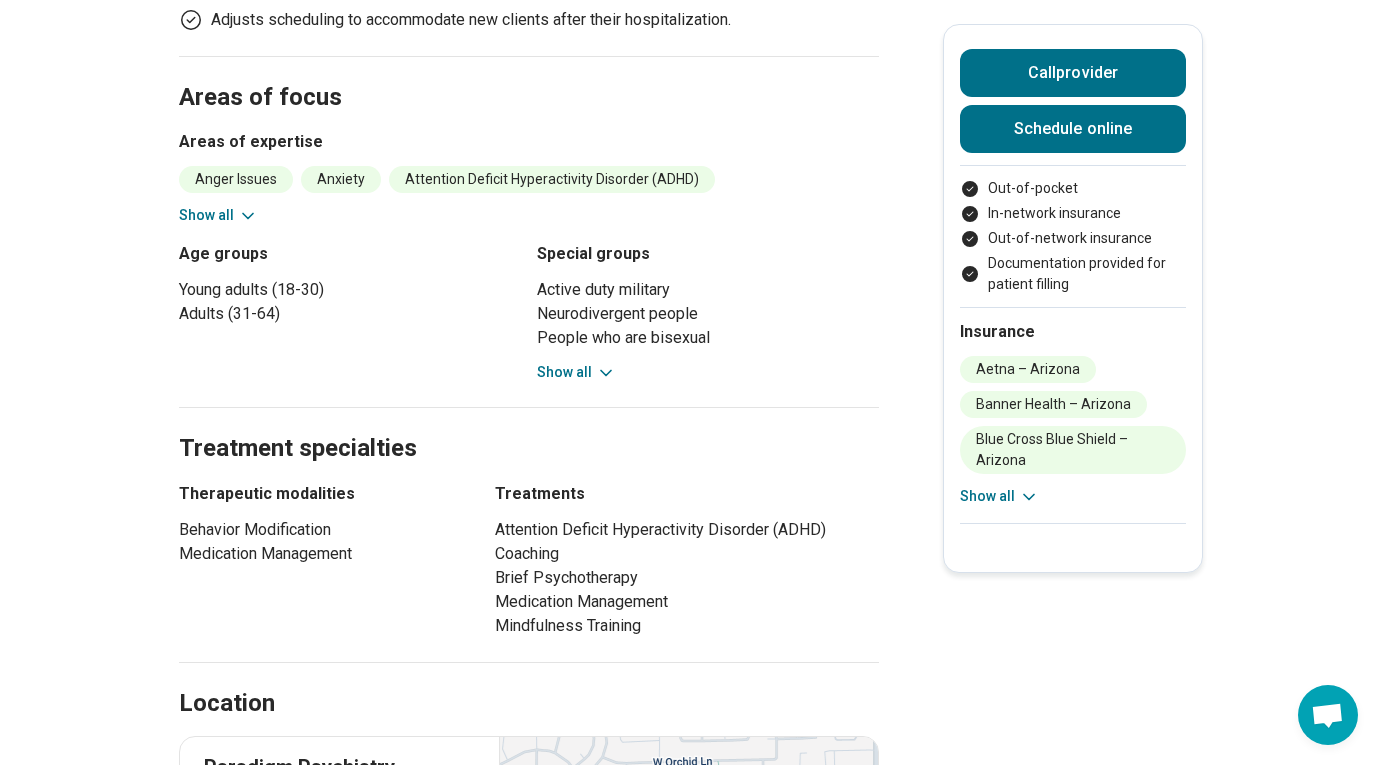 click on "Show all" at bounding box center [999, 496] 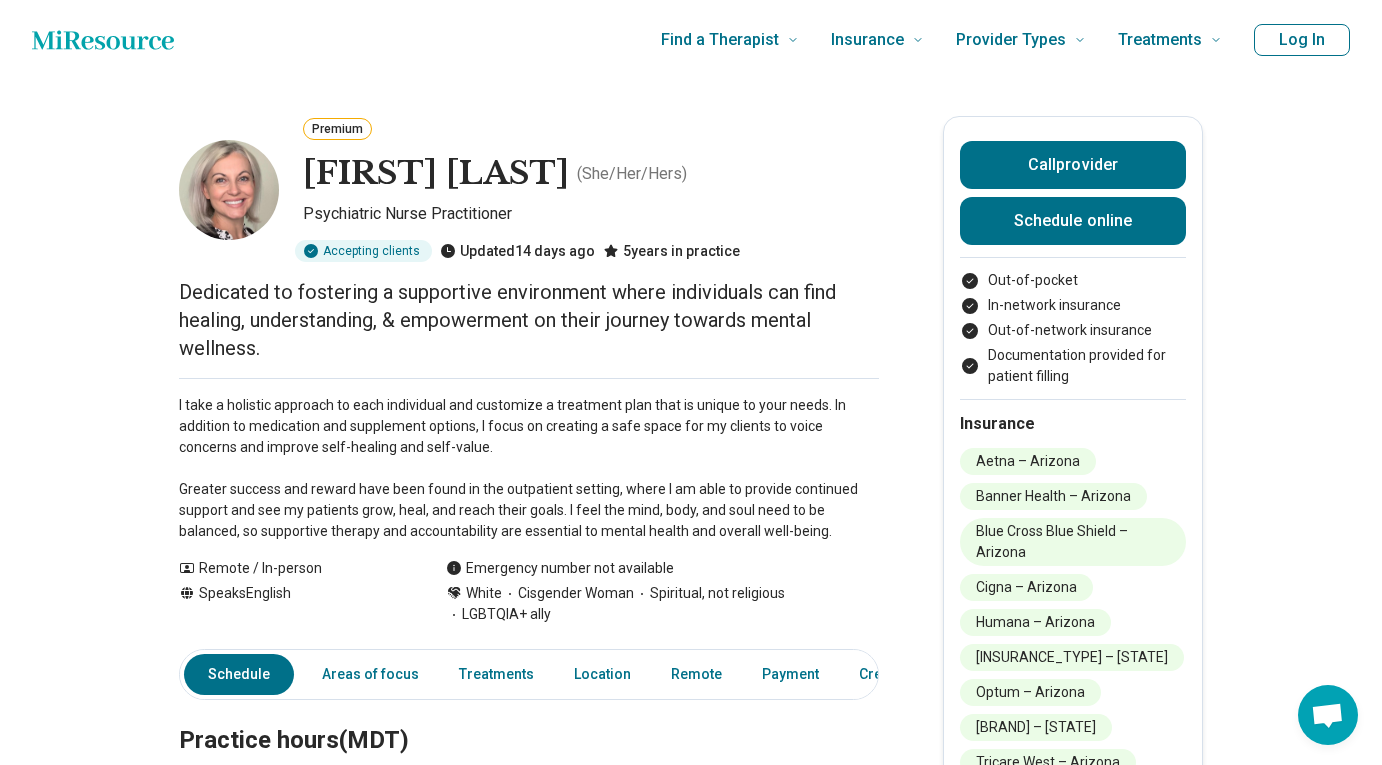 scroll, scrollTop: 0, scrollLeft: 0, axis: both 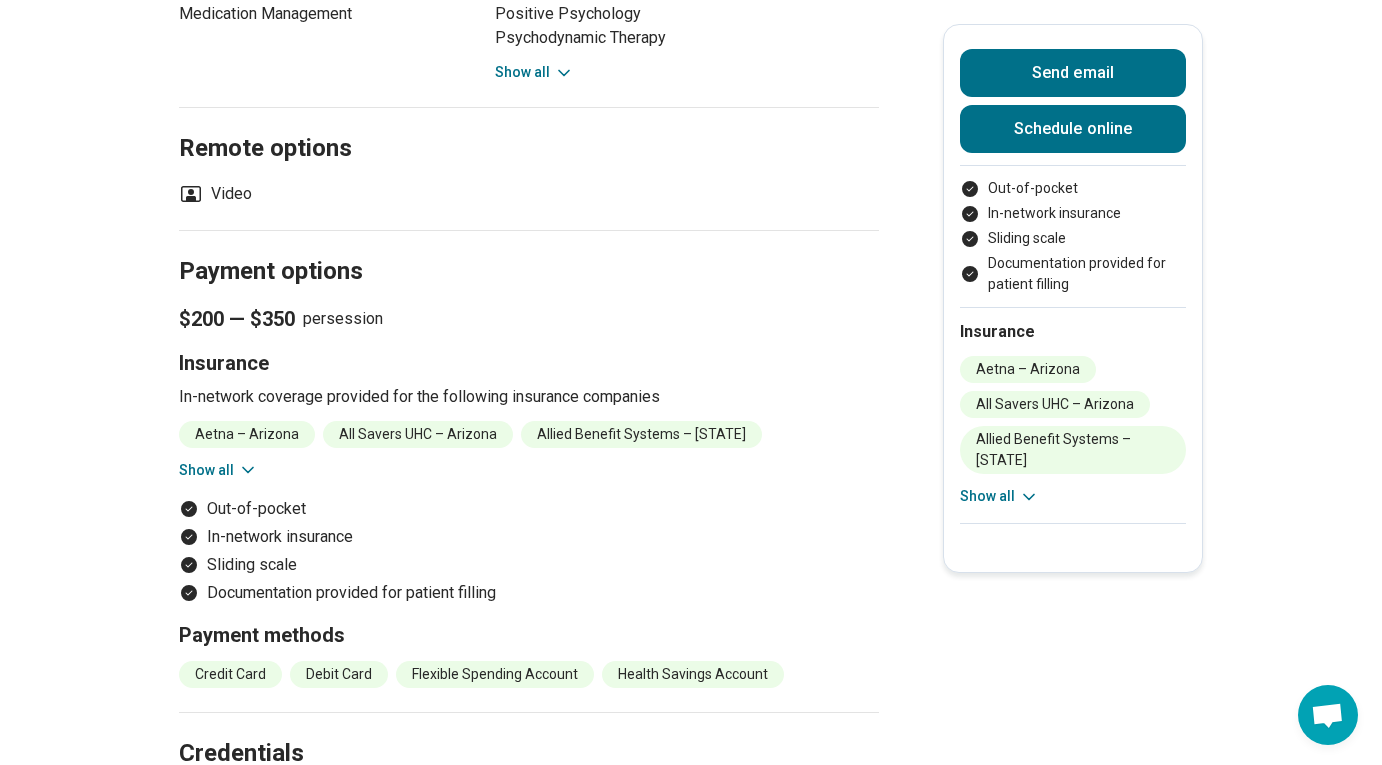 click on "Show all" at bounding box center (999, 496) 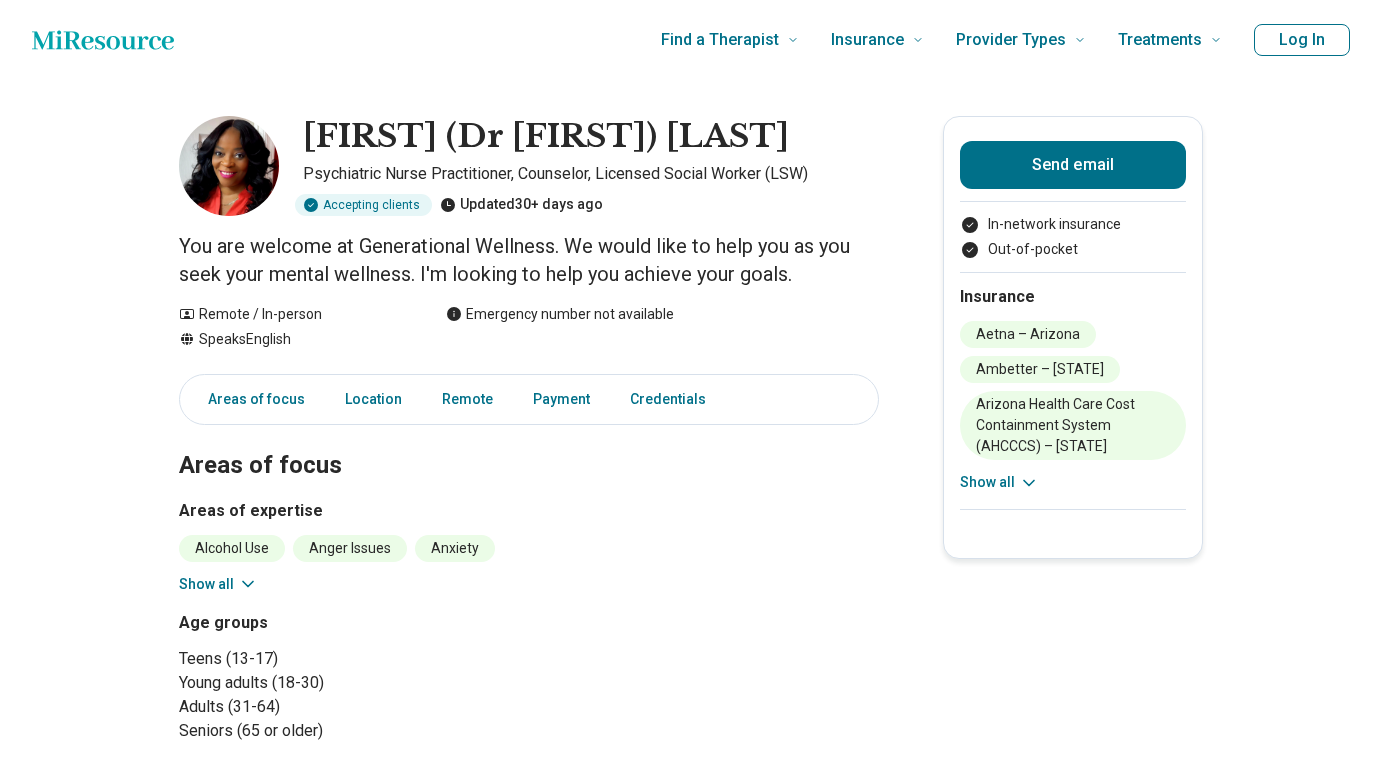 scroll, scrollTop: 0, scrollLeft: 0, axis: both 